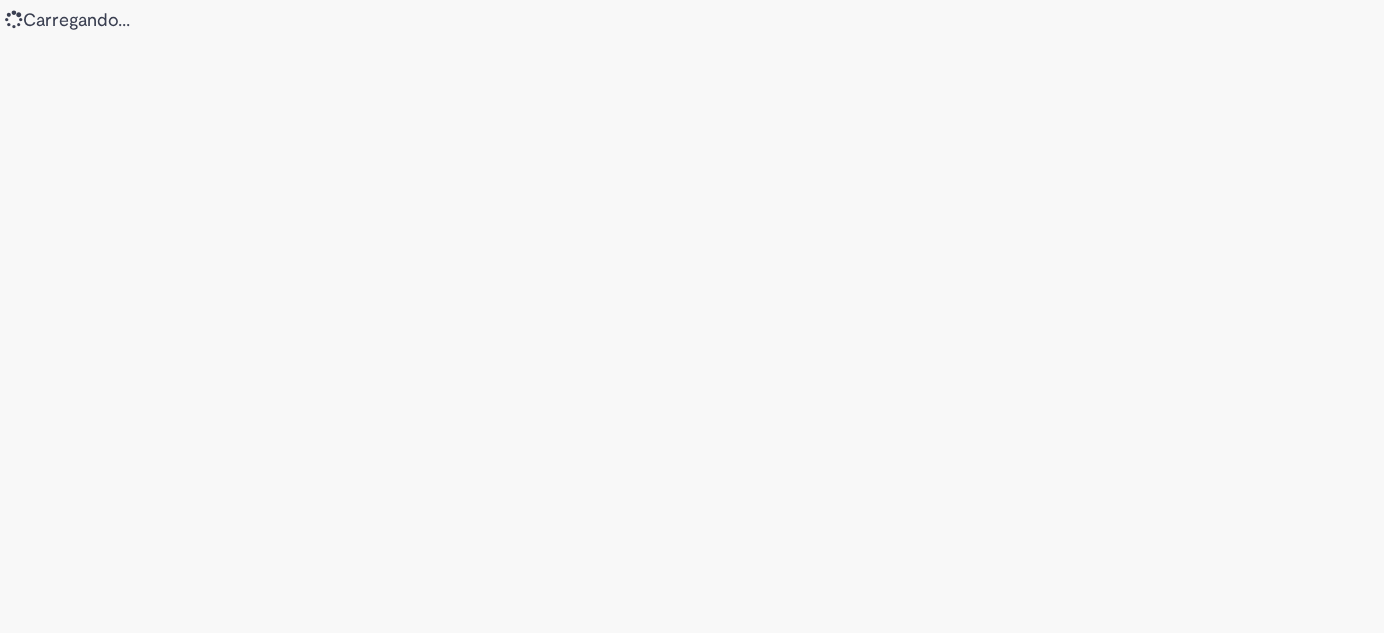 scroll, scrollTop: 0, scrollLeft: 0, axis: both 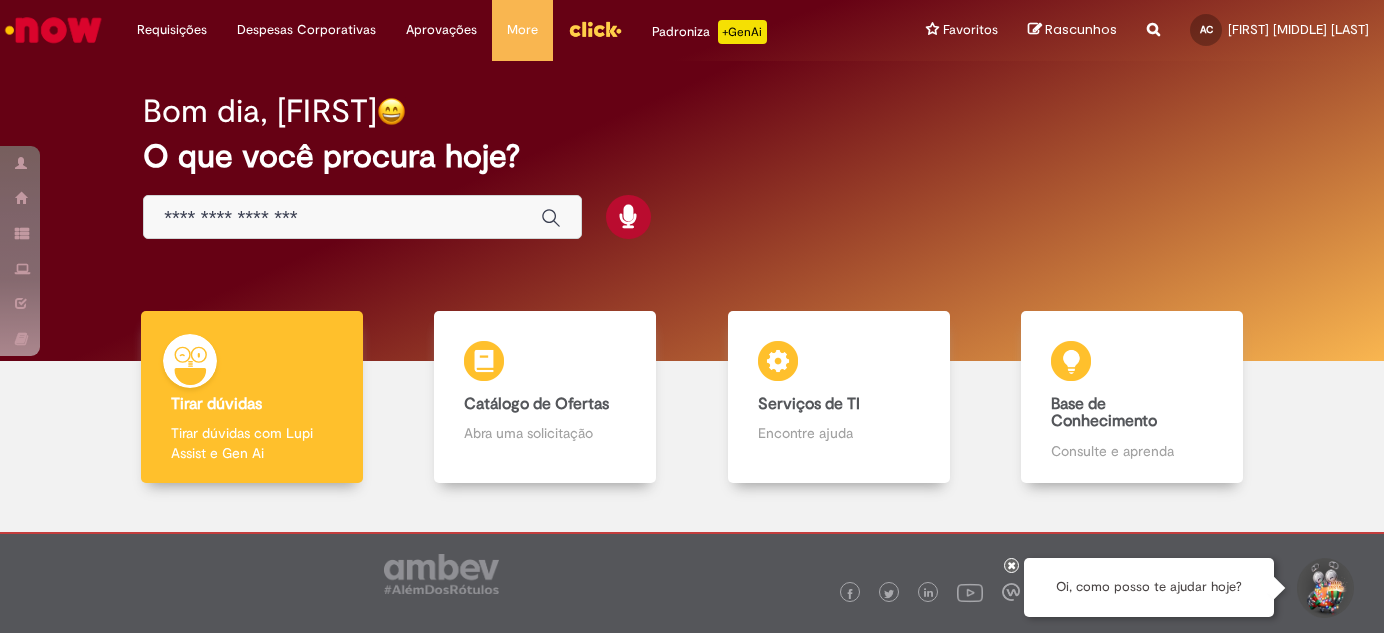 click at bounding box center [342, 218] 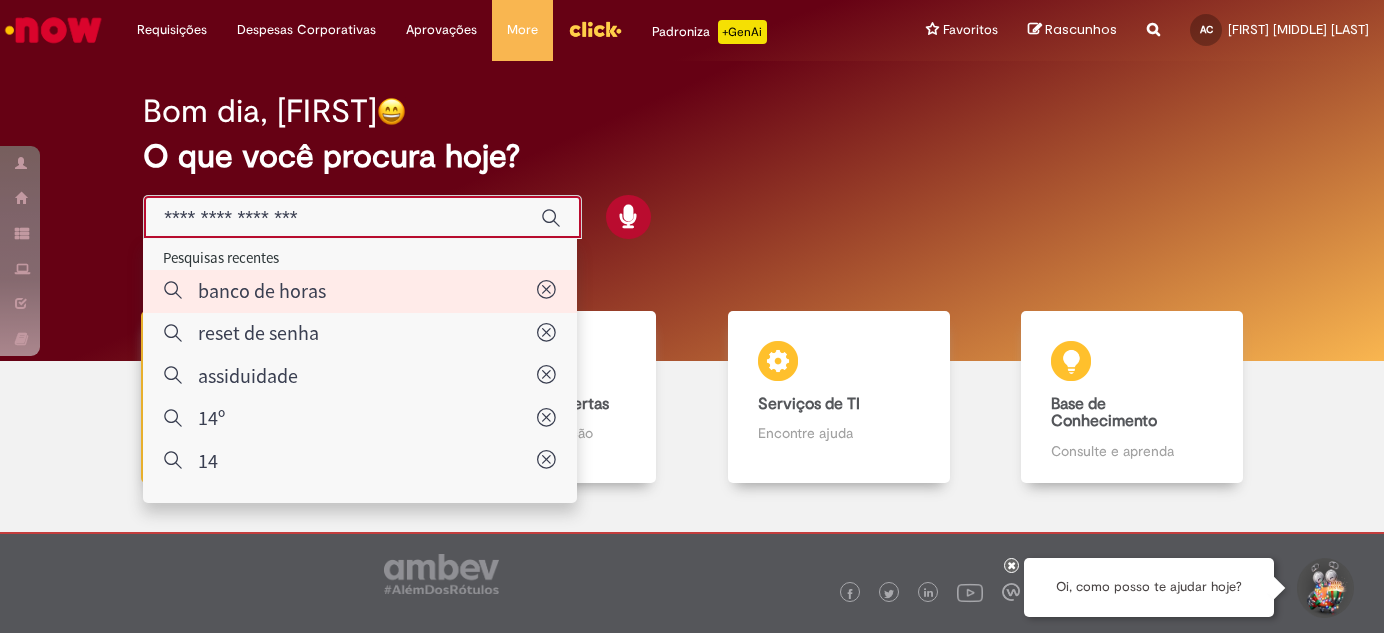 type on "**********" 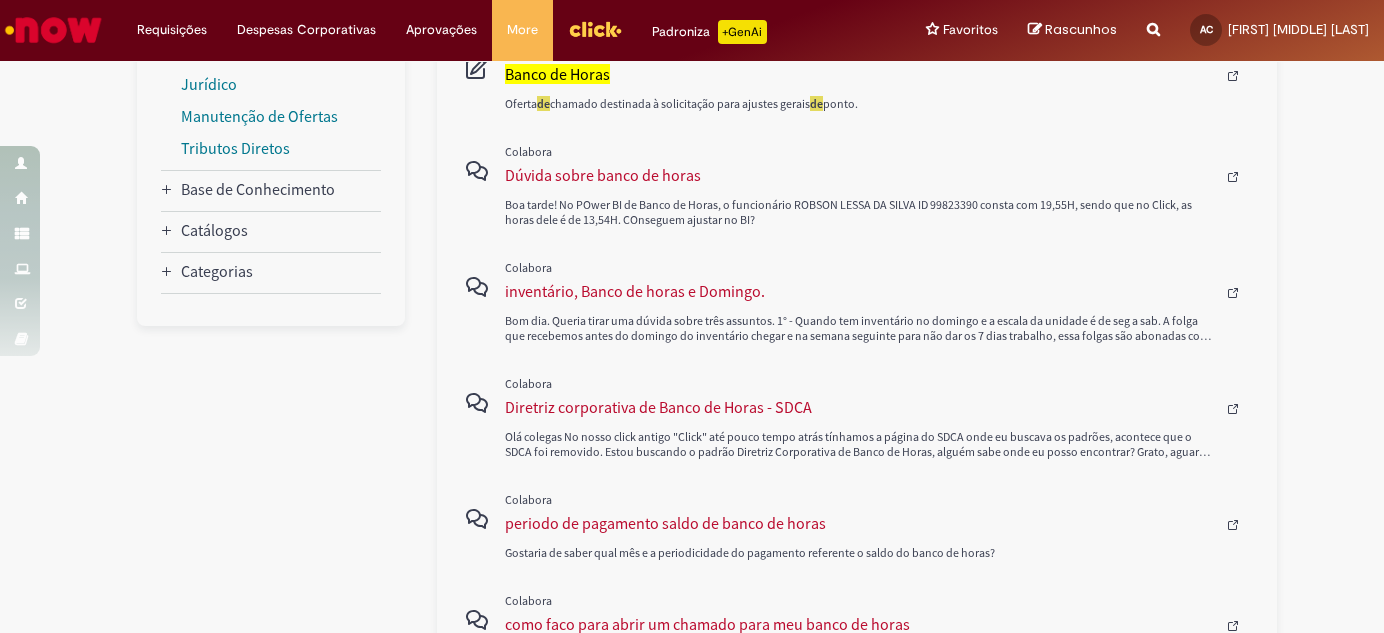 scroll, scrollTop: 0, scrollLeft: 0, axis: both 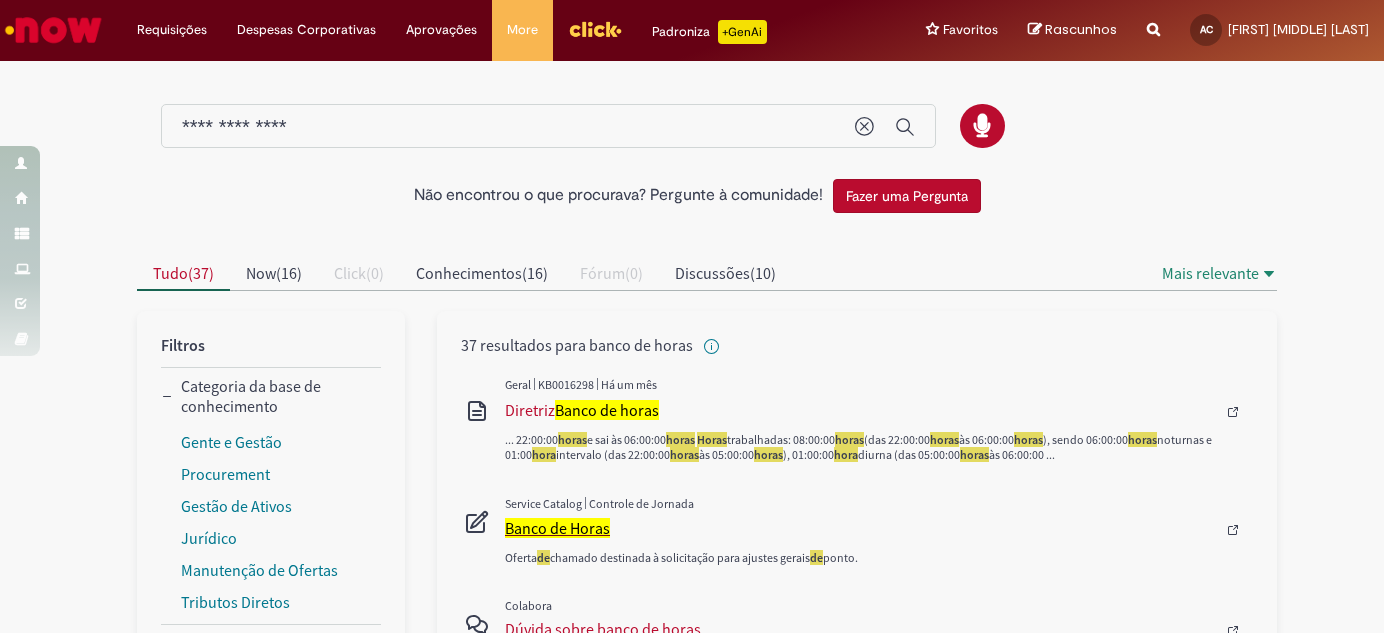 click on "Banco de Horas" at bounding box center (557, 528) 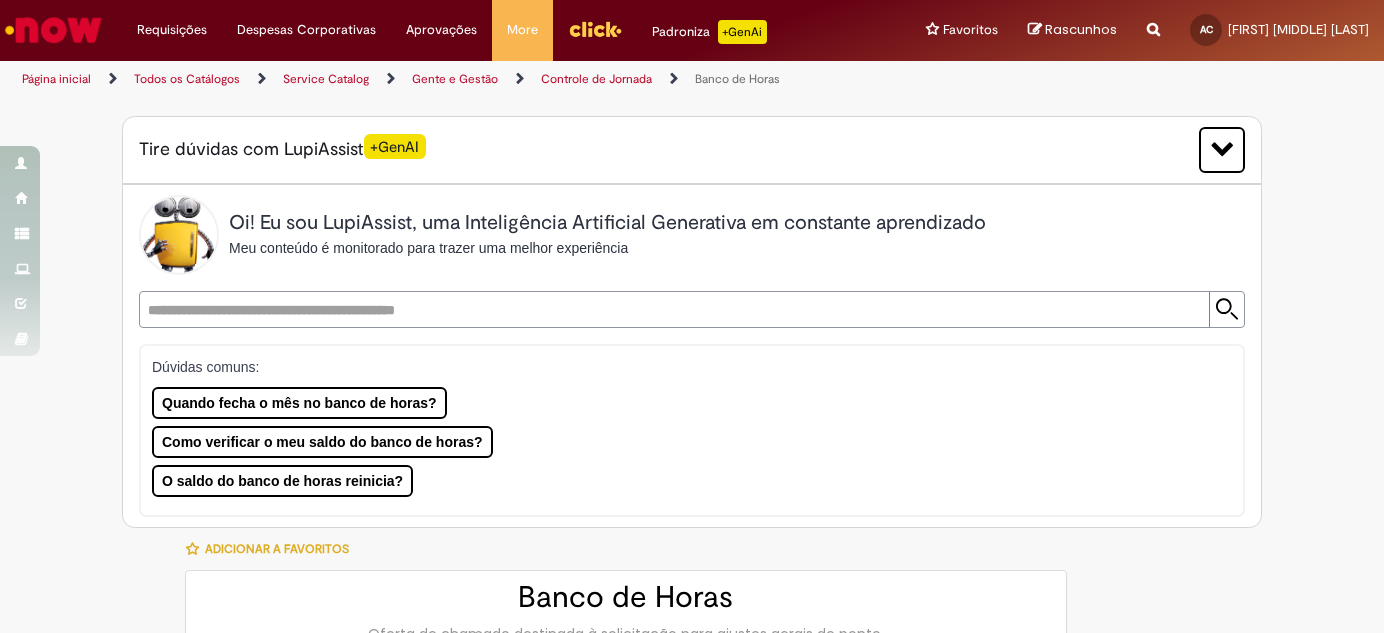 type on "********" 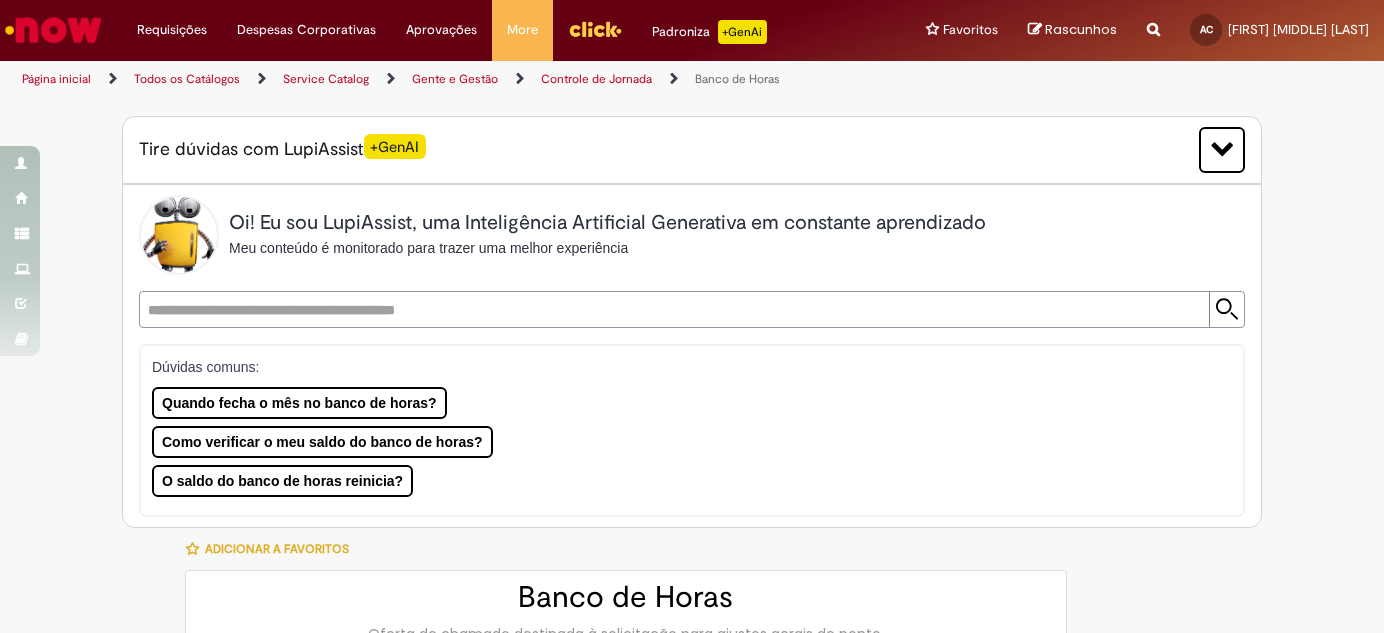 type on "**********" 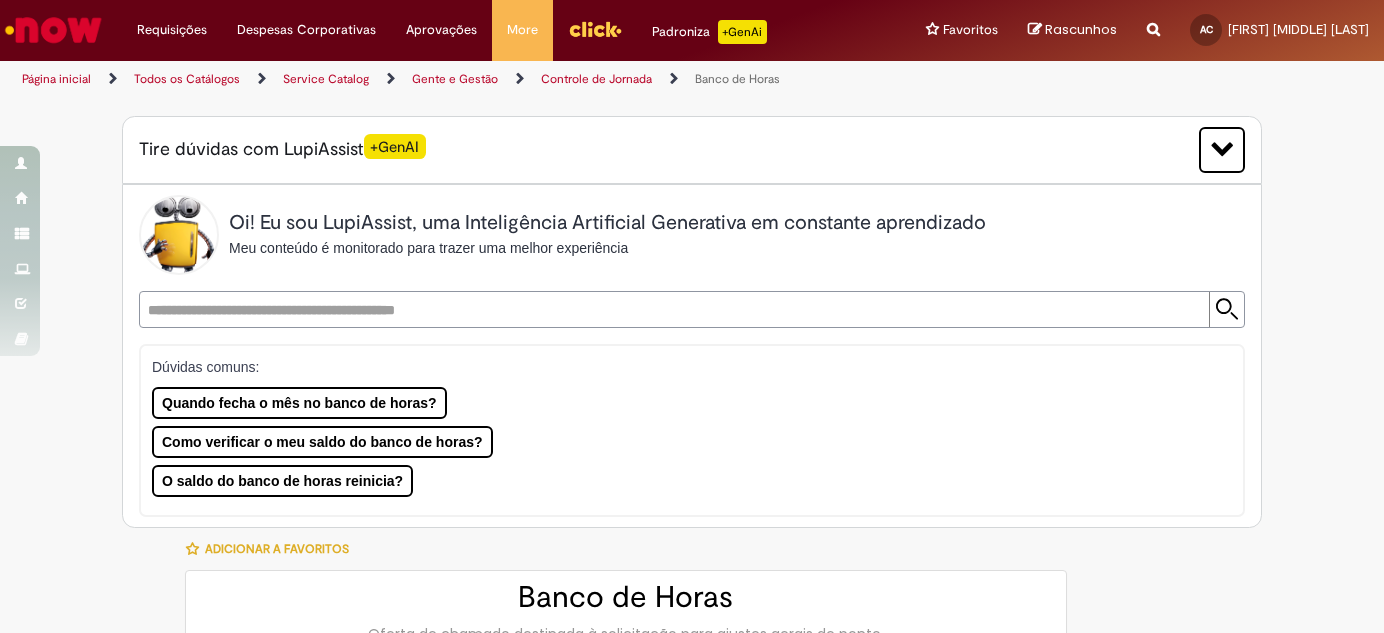 type on "**********" 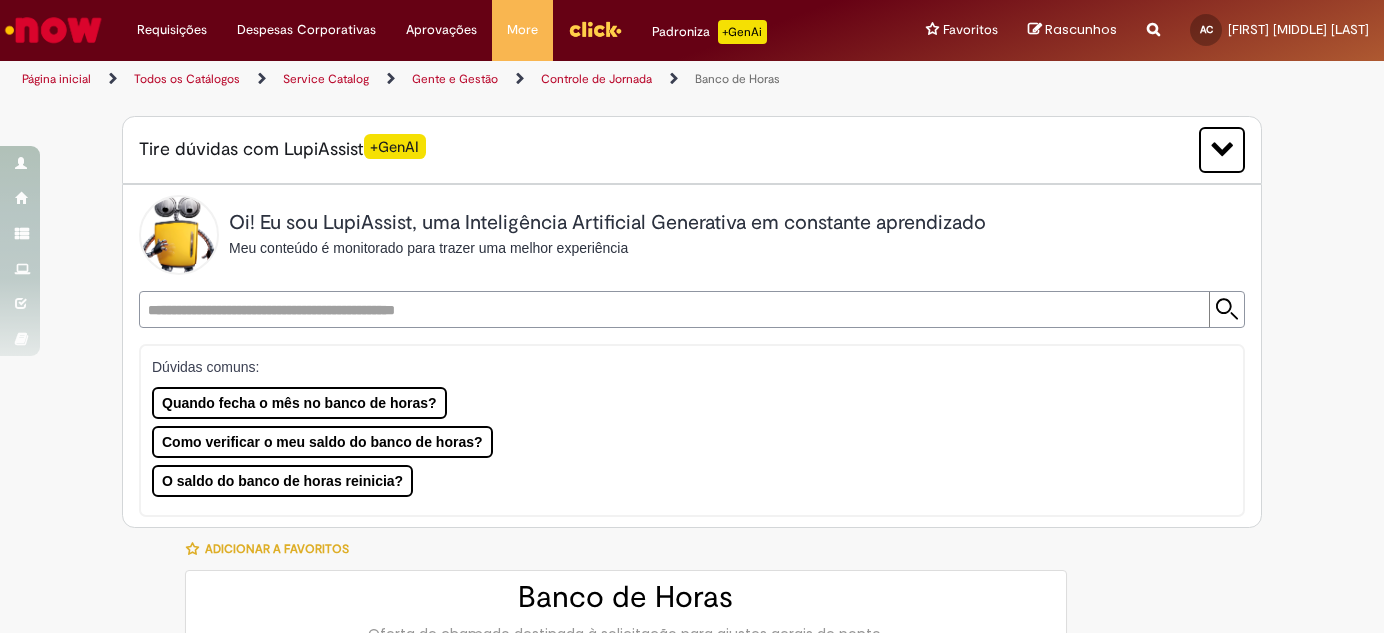 type on "**********" 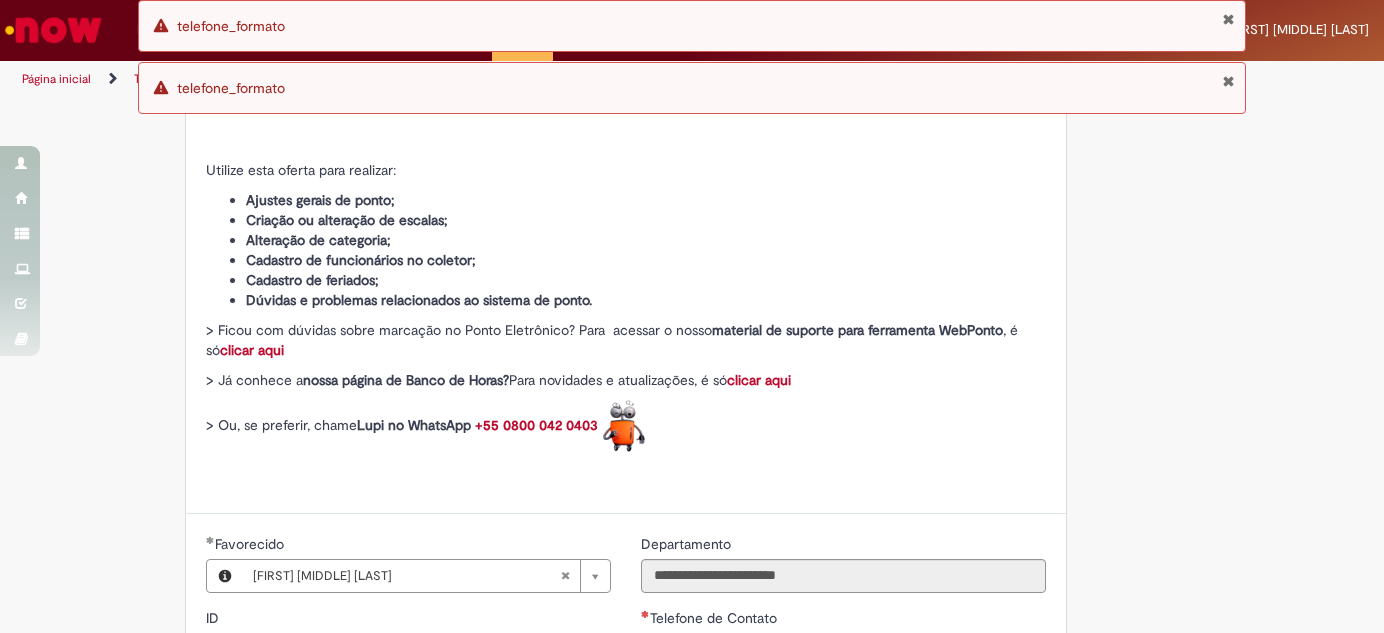 scroll, scrollTop: 818, scrollLeft: 0, axis: vertical 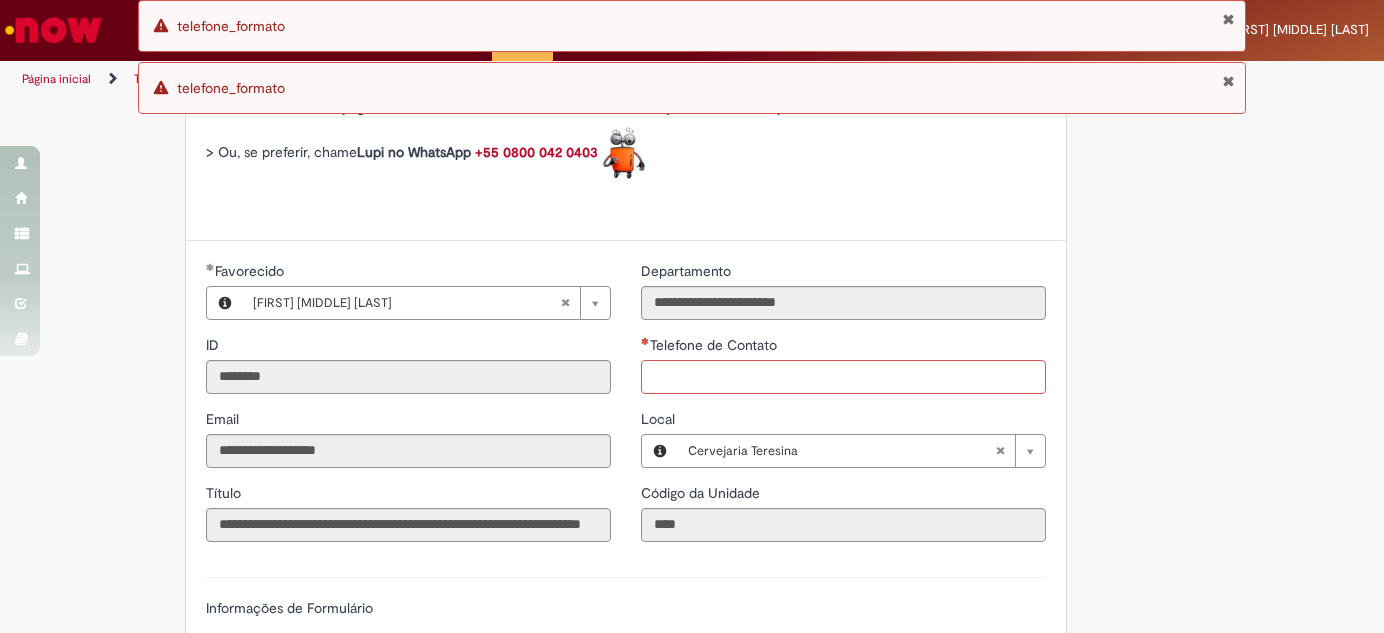 click on "Telefone de Contato" at bounding box center [843, 377] 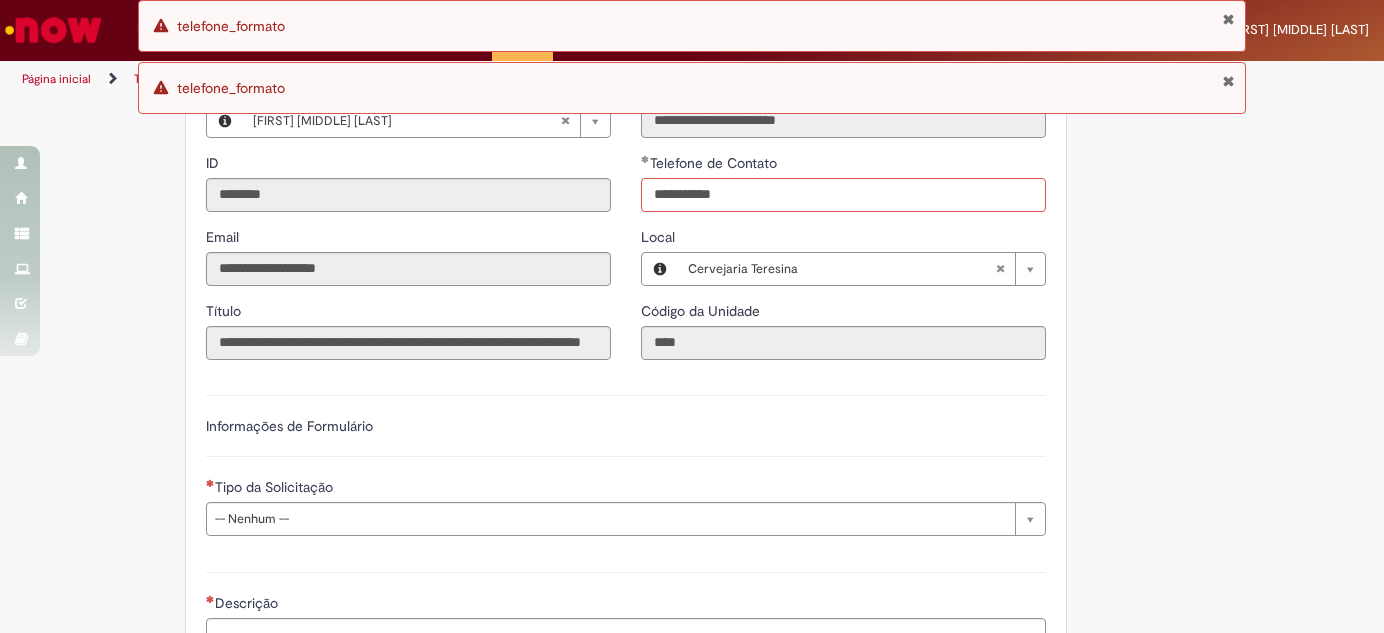 scroll, scrollTop: 1090, scrollLeft: 0, axis: vertical 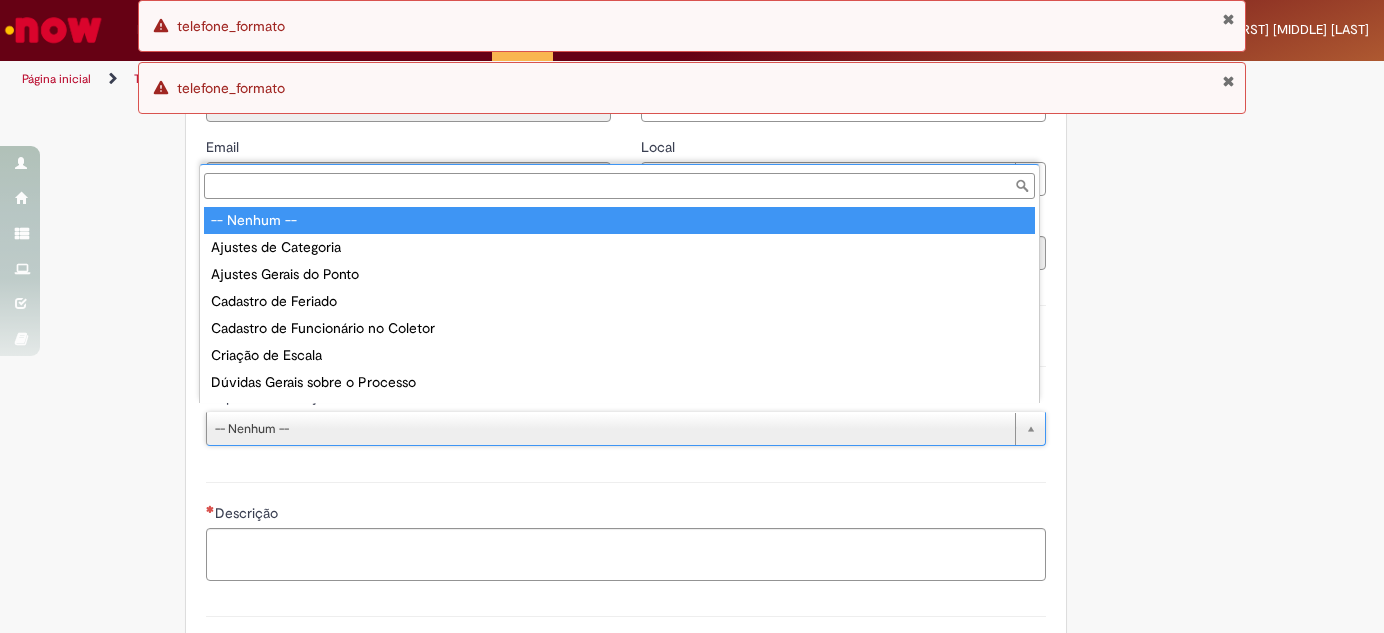 type on "**********" 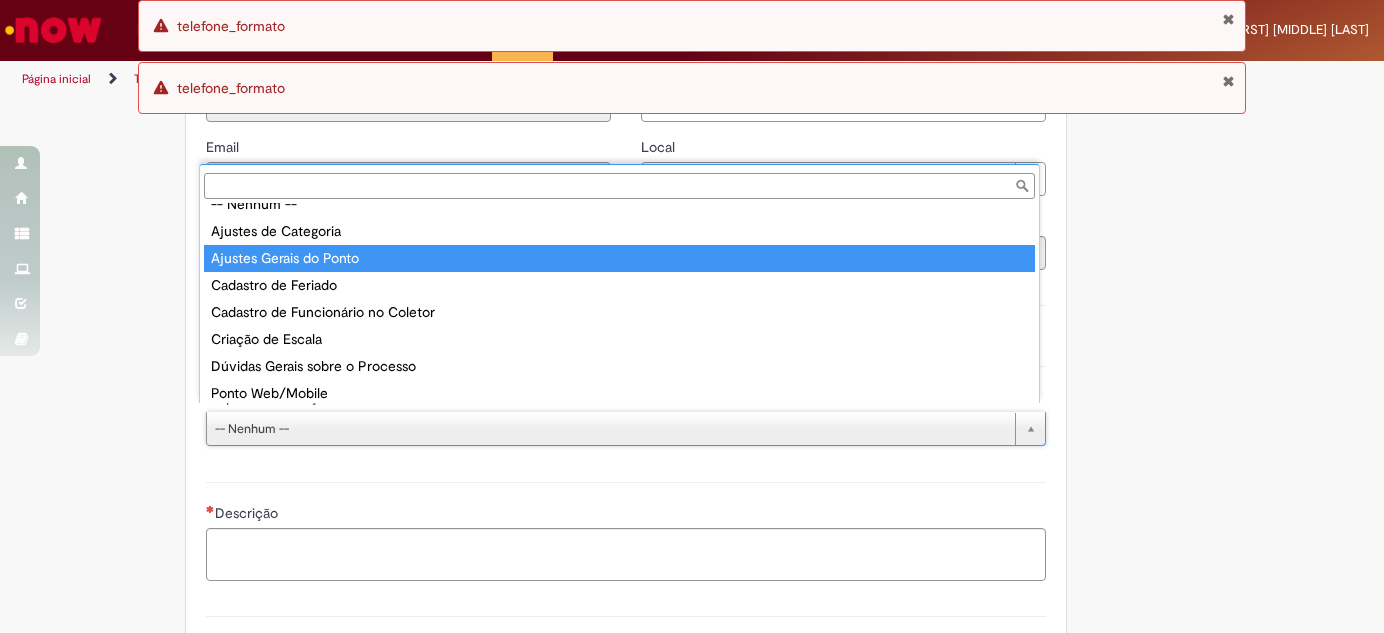 type on "**********" 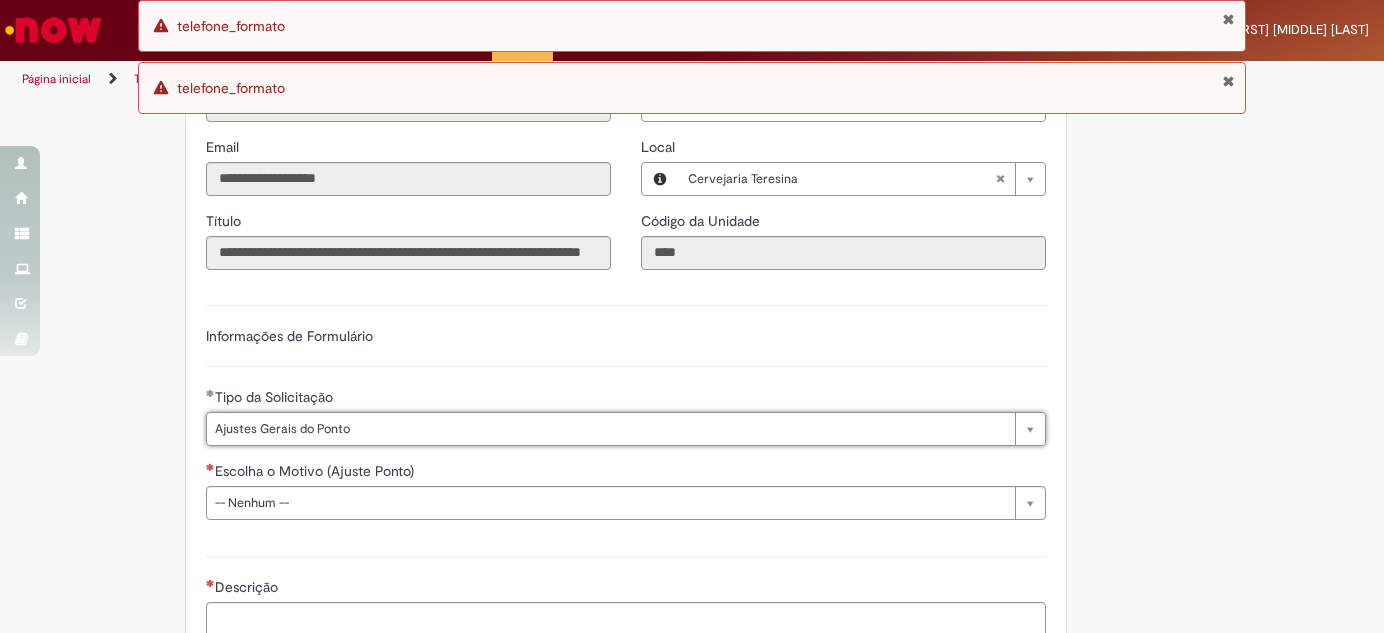scroll, scrollTop: 1181, scrollLeft: 0, axis: vertical 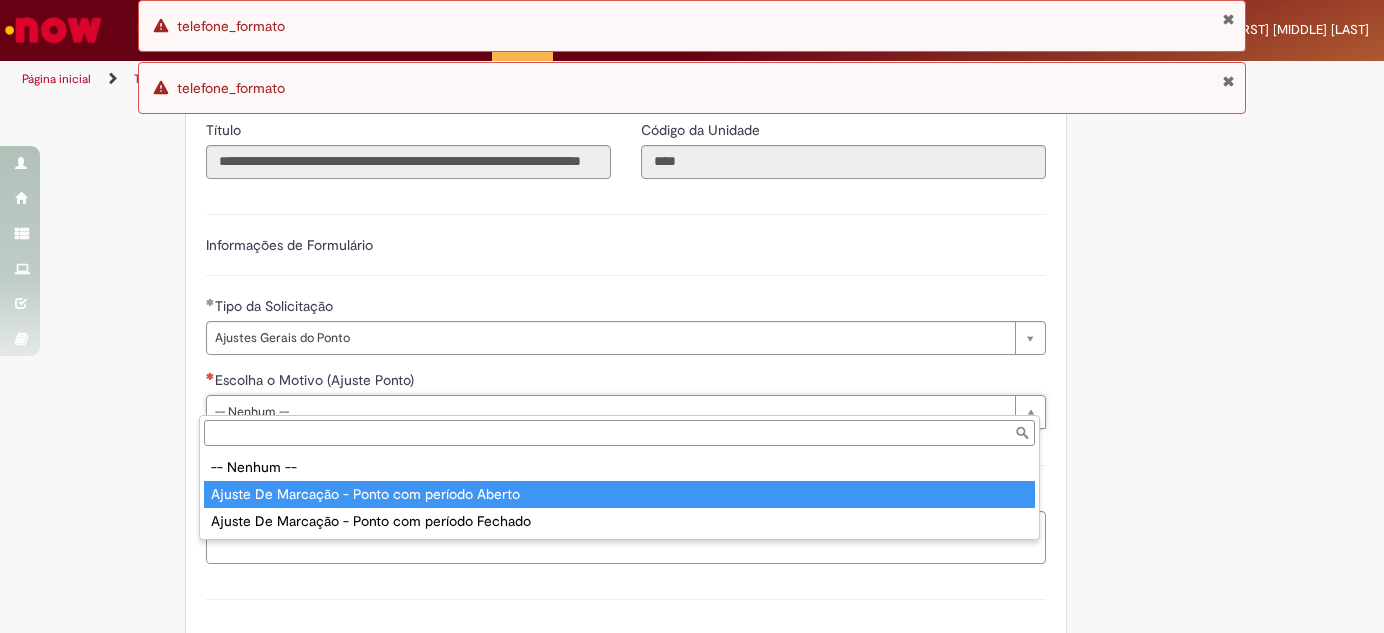 type on "**********" 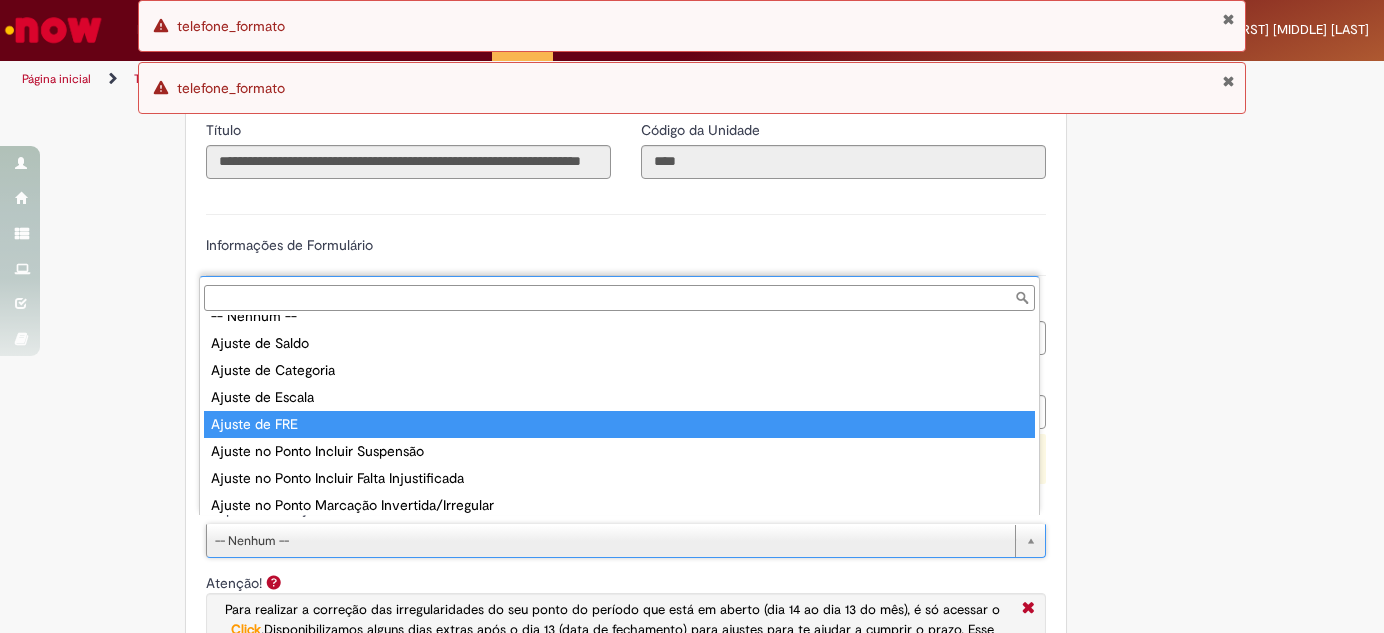 scroll, scrollTop: 0, scrollLeft: 0, axis: both 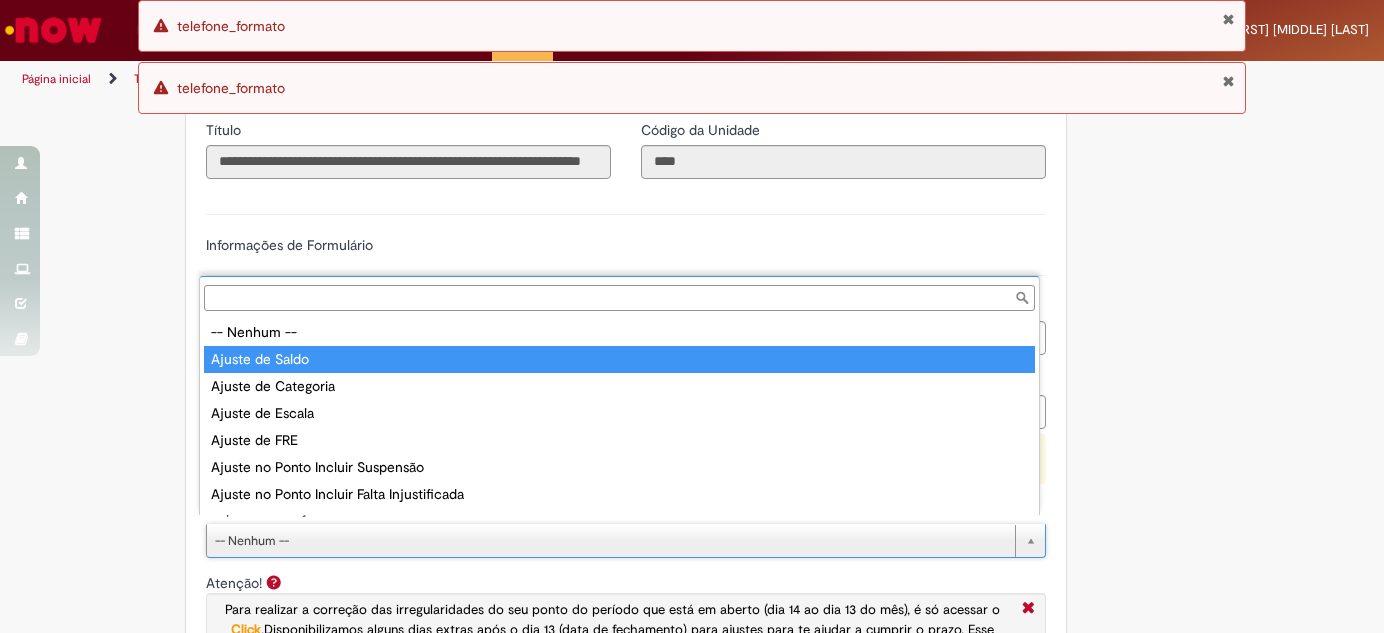 type on "**********" 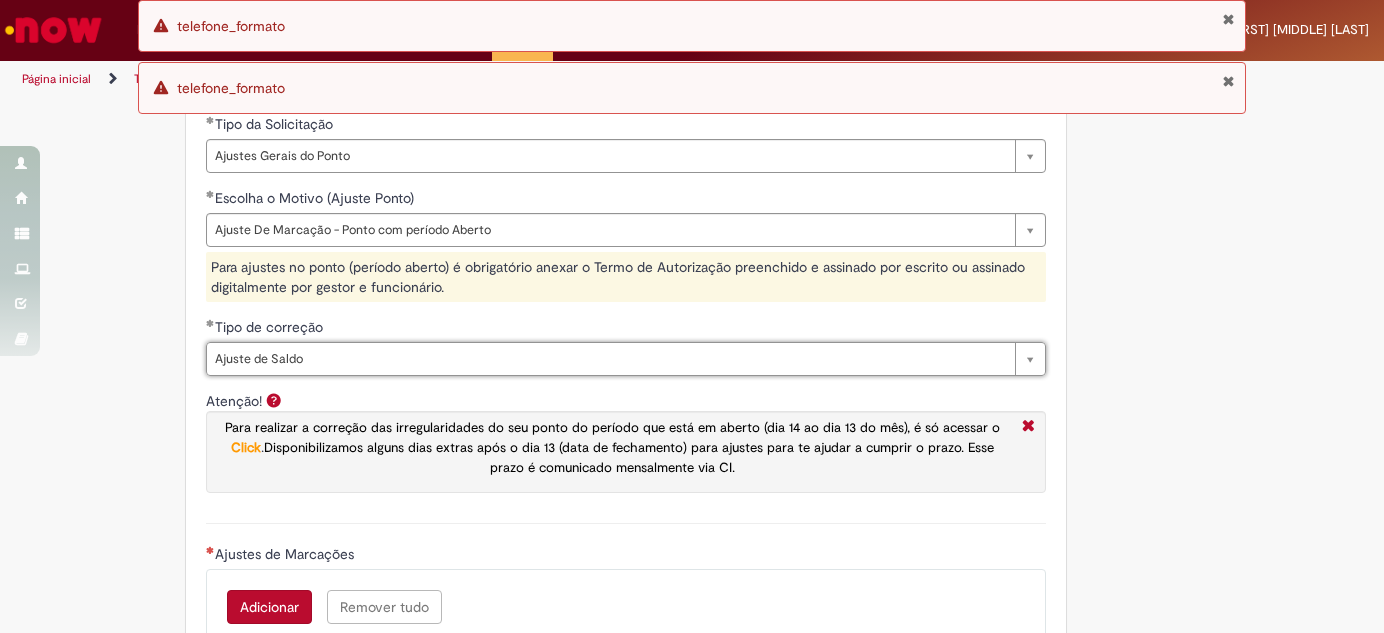 scroll, scrollTop: 1454, scrollLeft: 0, axis: vertical 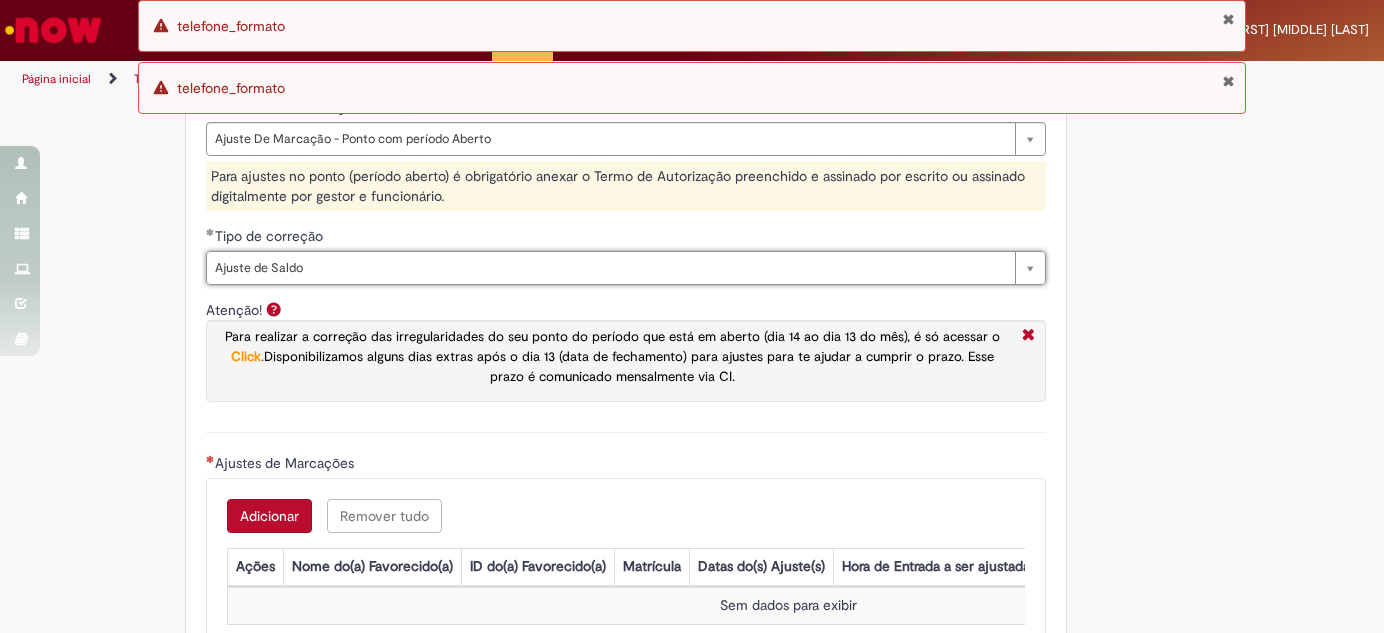 click on "Adicionar" at bounding box center (269, 516) 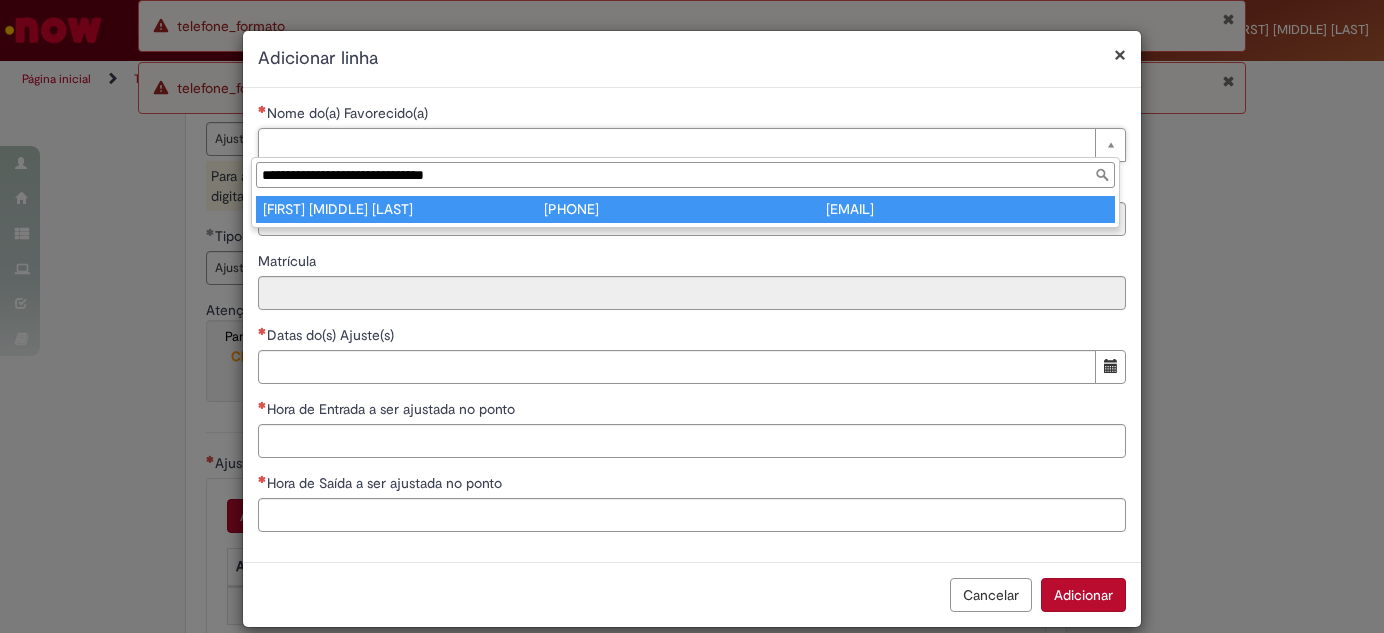 type on "**********" 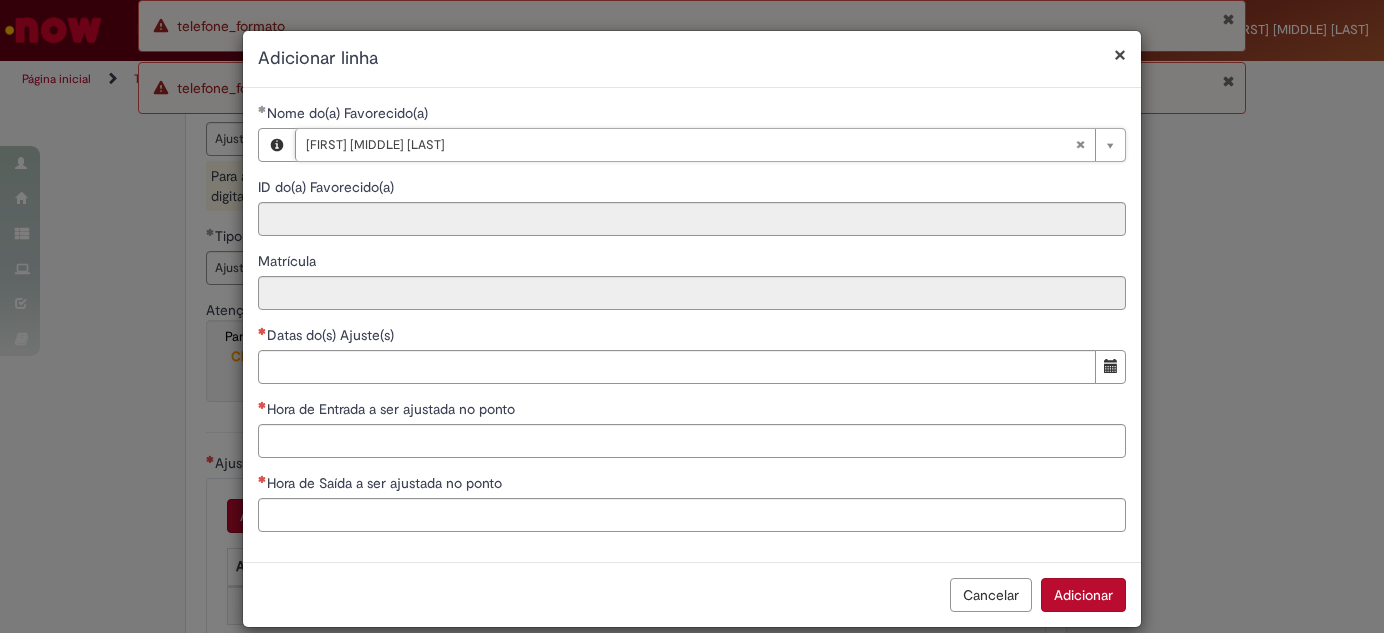 type on "********" 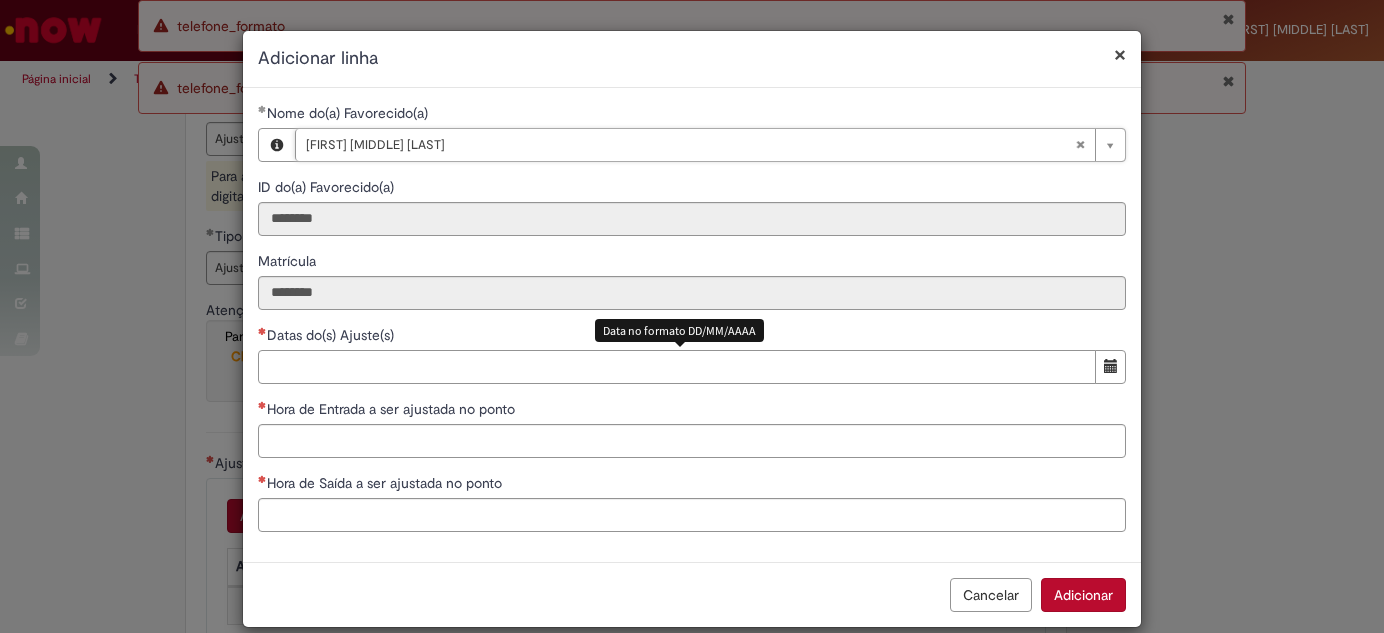 click on "Datas do(s) Ajuste(s)" at bounding box center (677, 367) 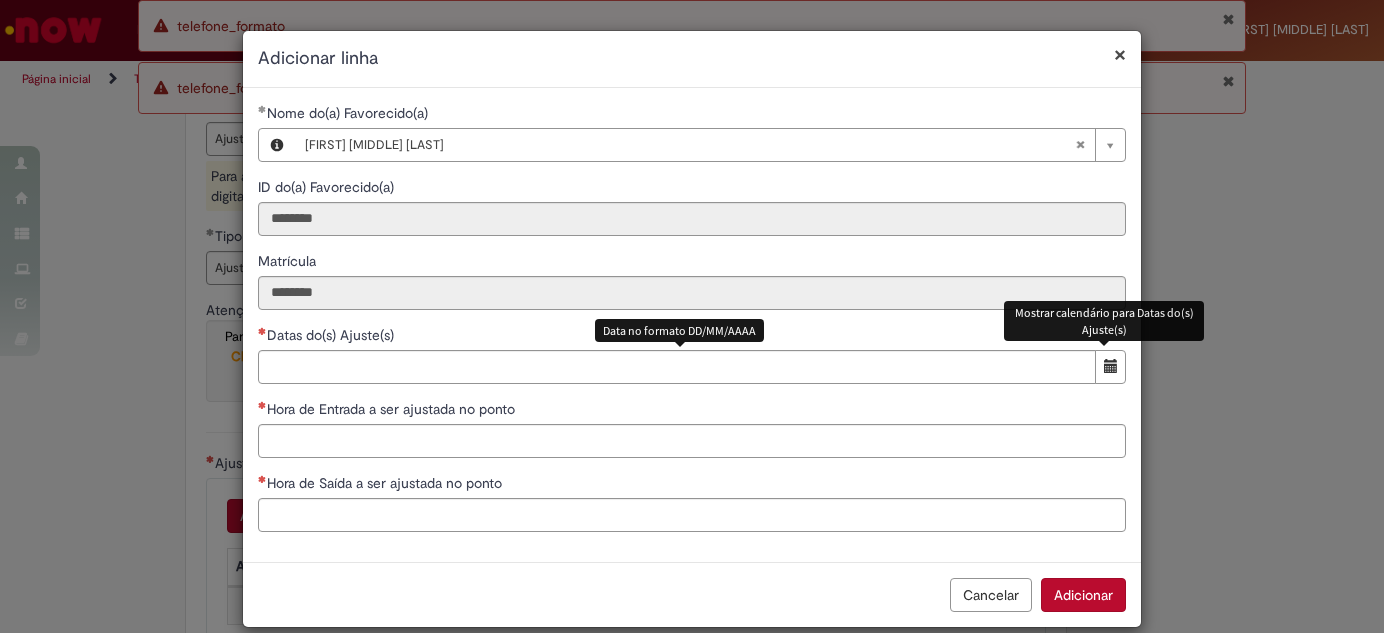 click at bounding box center (1111, 366) 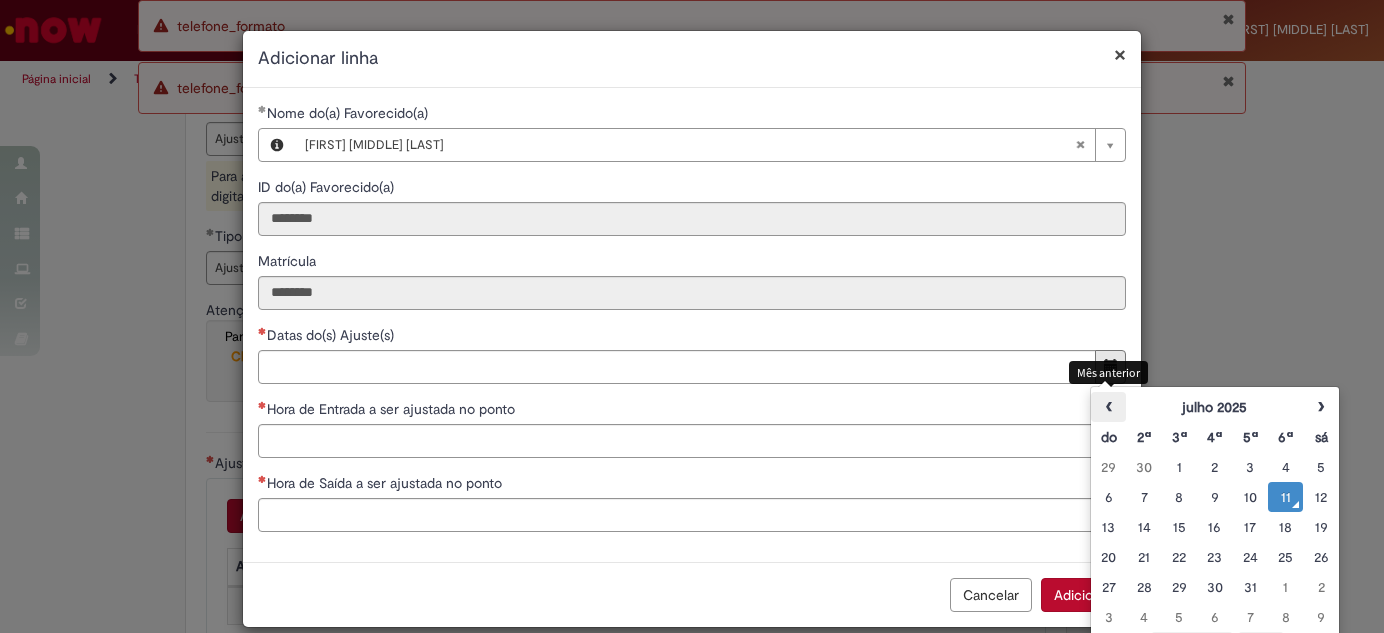 click on "‹" at bounding box center (1108, 407) 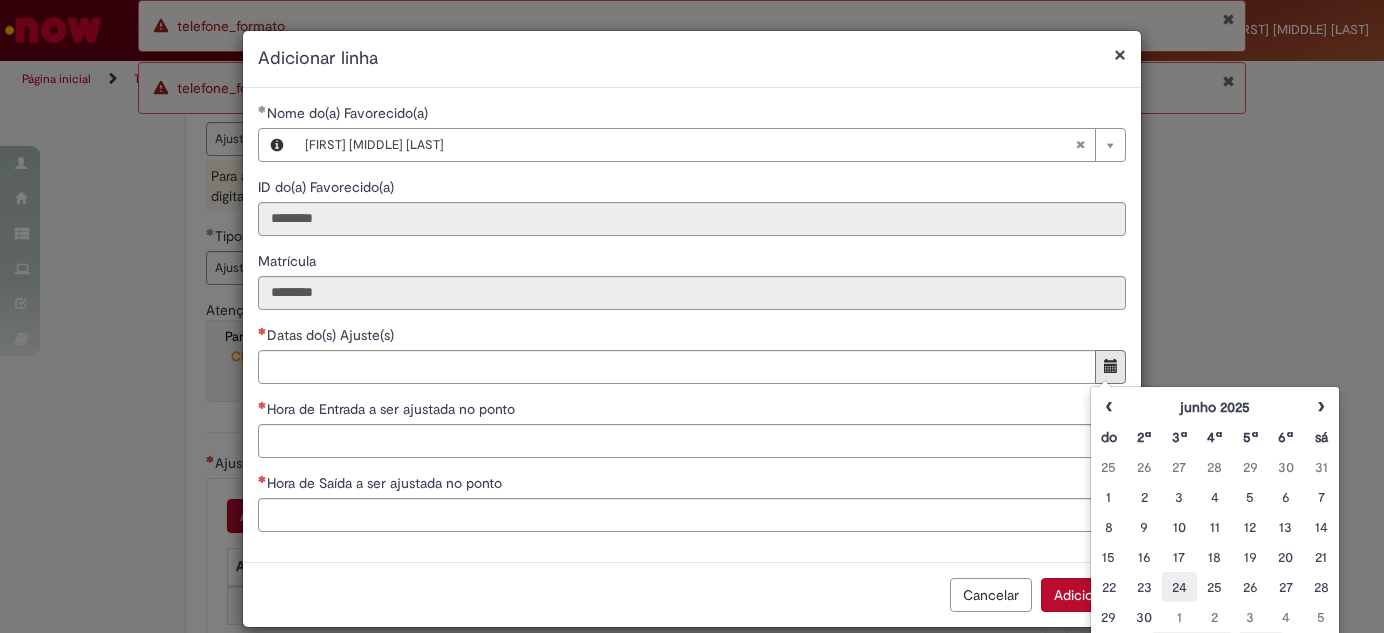 click on "24" at bounding box center [1179, 587] 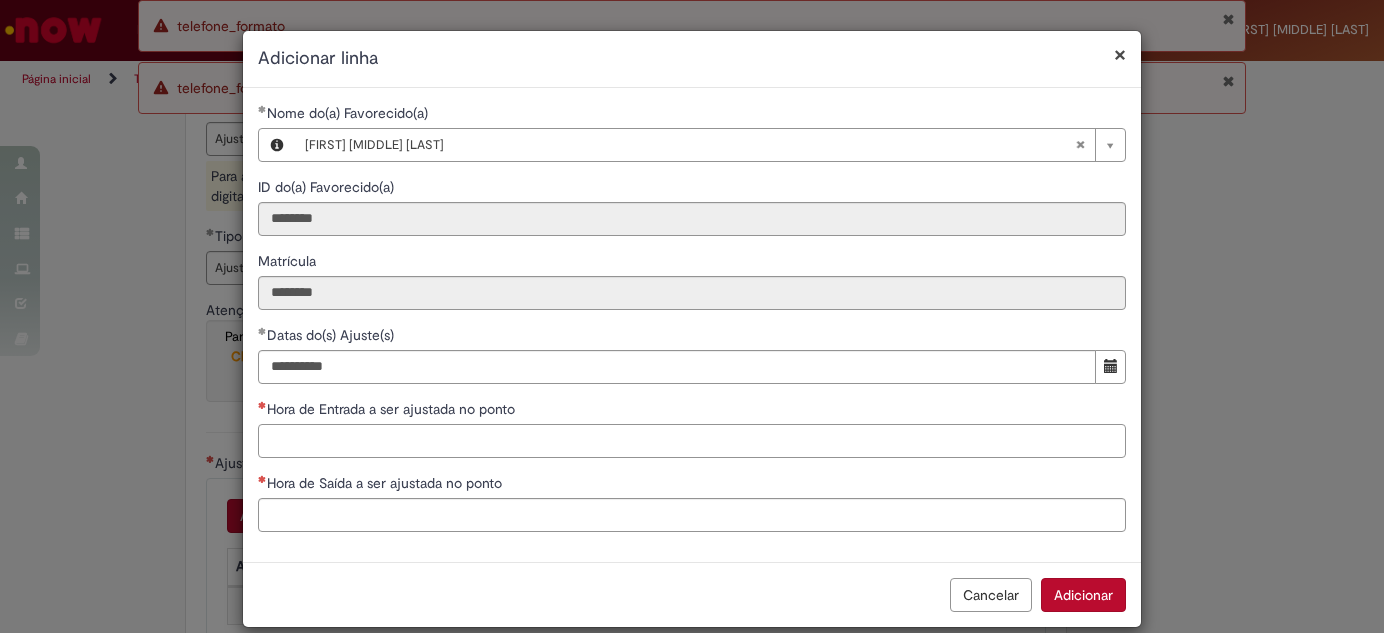 click on "Hora de Entrada a ser ajustada no ponto" at bounding box center (692, 441) 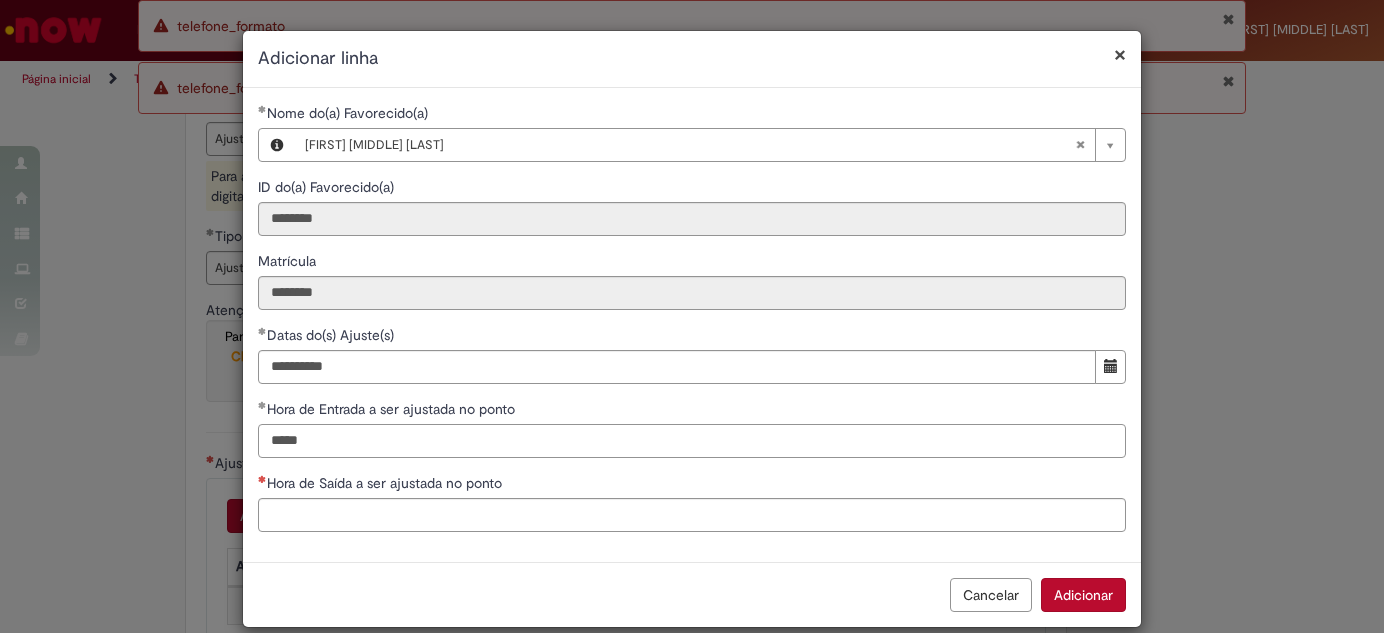 type on "*****" 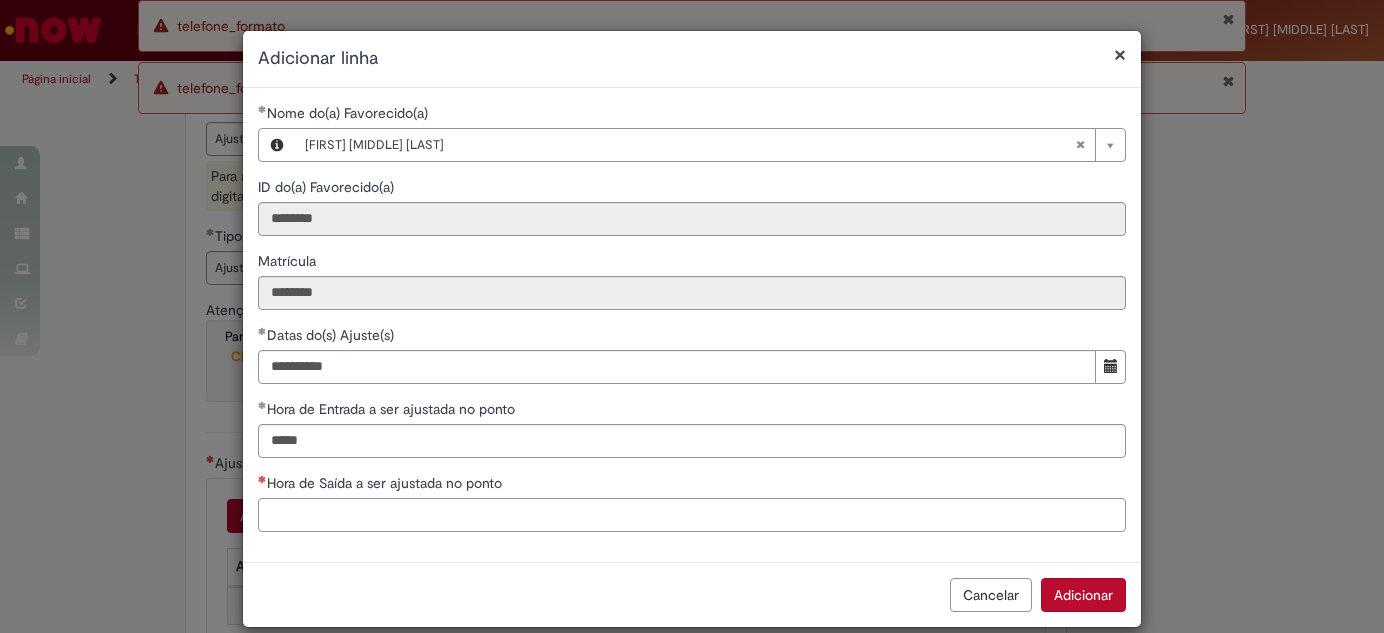 click on "Hora de Saída a ser ajustada no ponto" at bounding box center [692, 515] 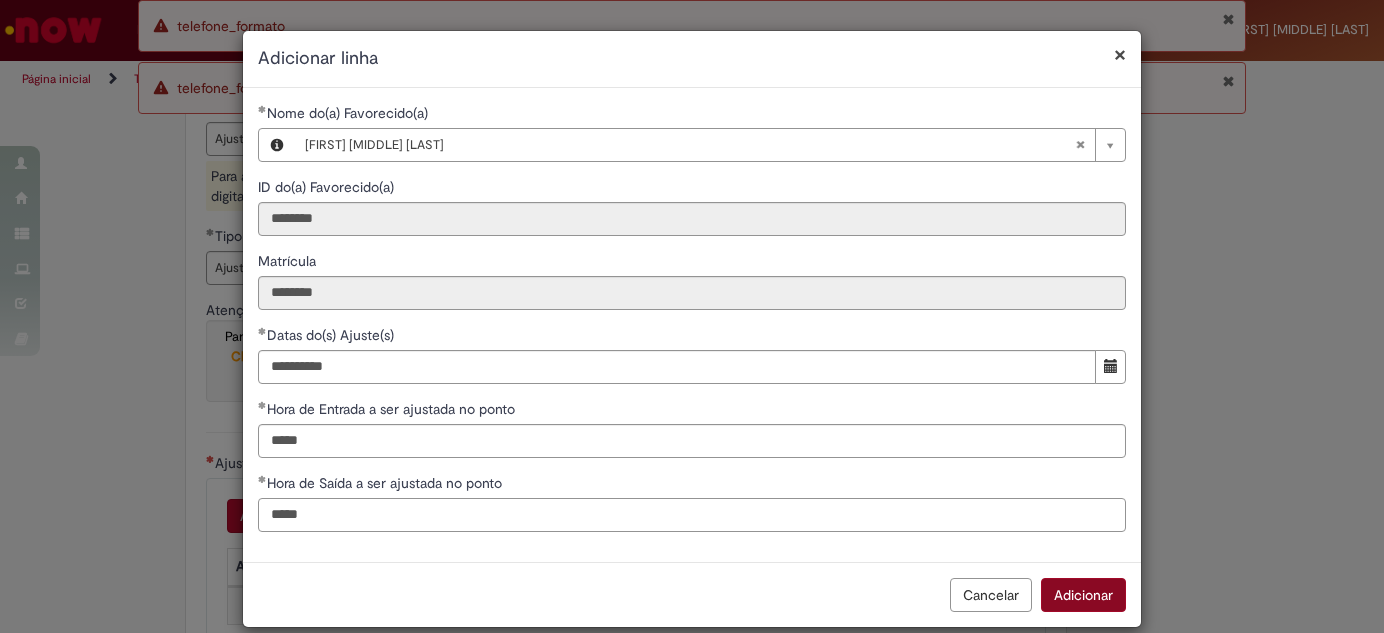 type on "*****" 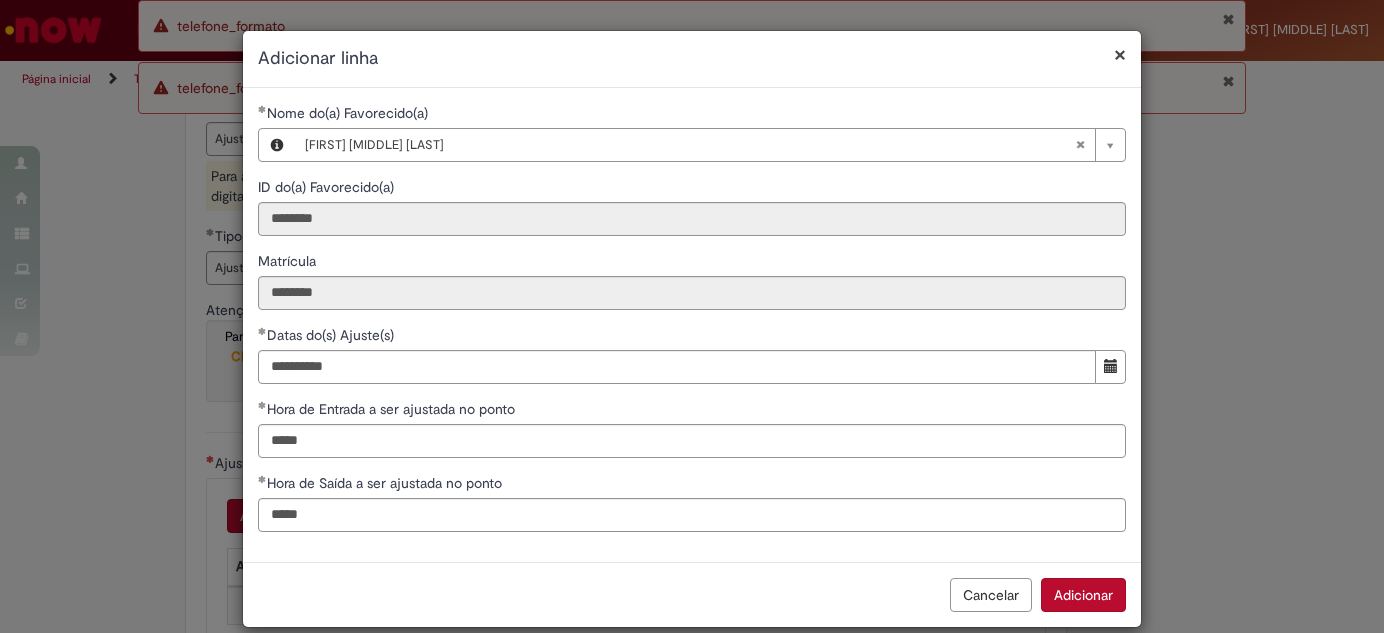 click on "Adicionar" at bounding box center (1083, 595) 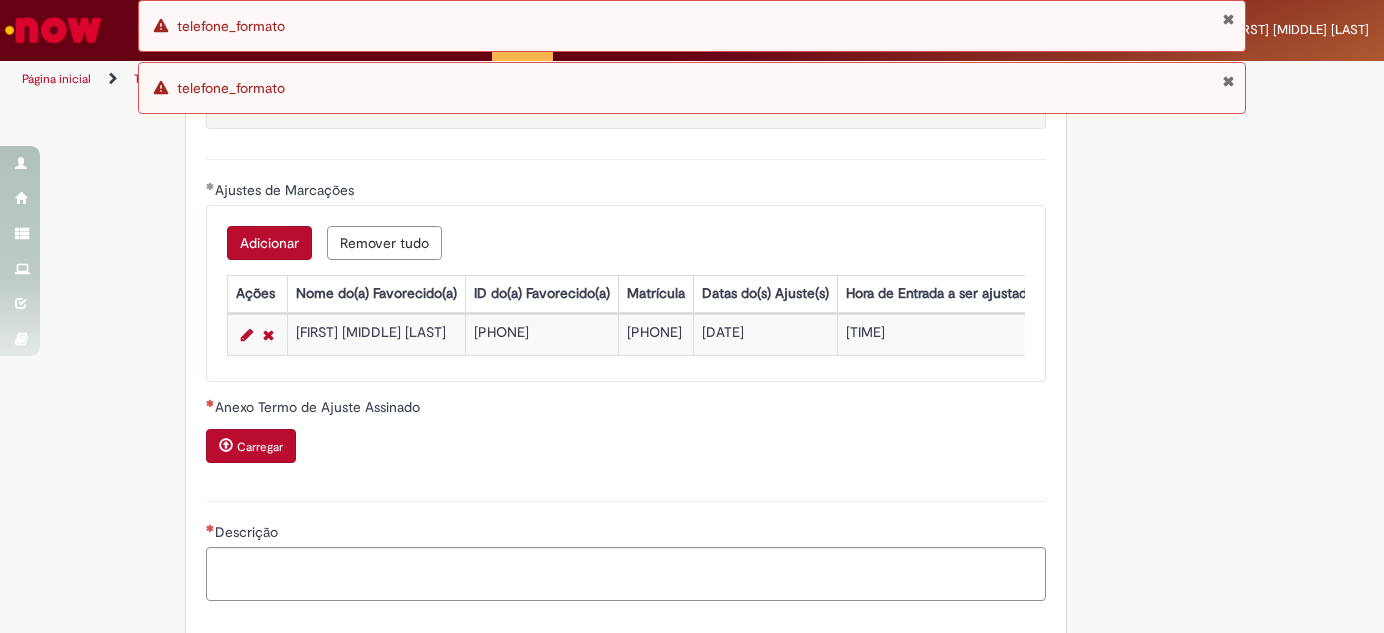 scroll, scrollTop: 1818, scrollLeft: 0, axis: vertical 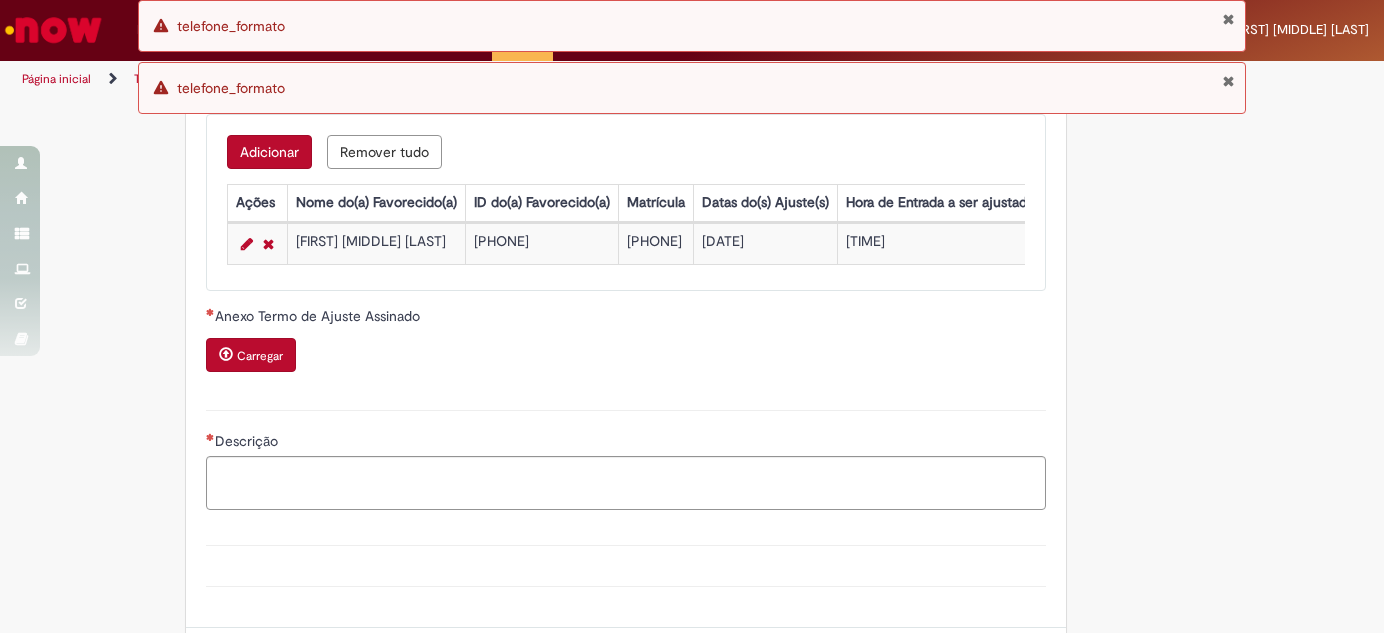 click on "Carregar" at bounding box center [260, 356] 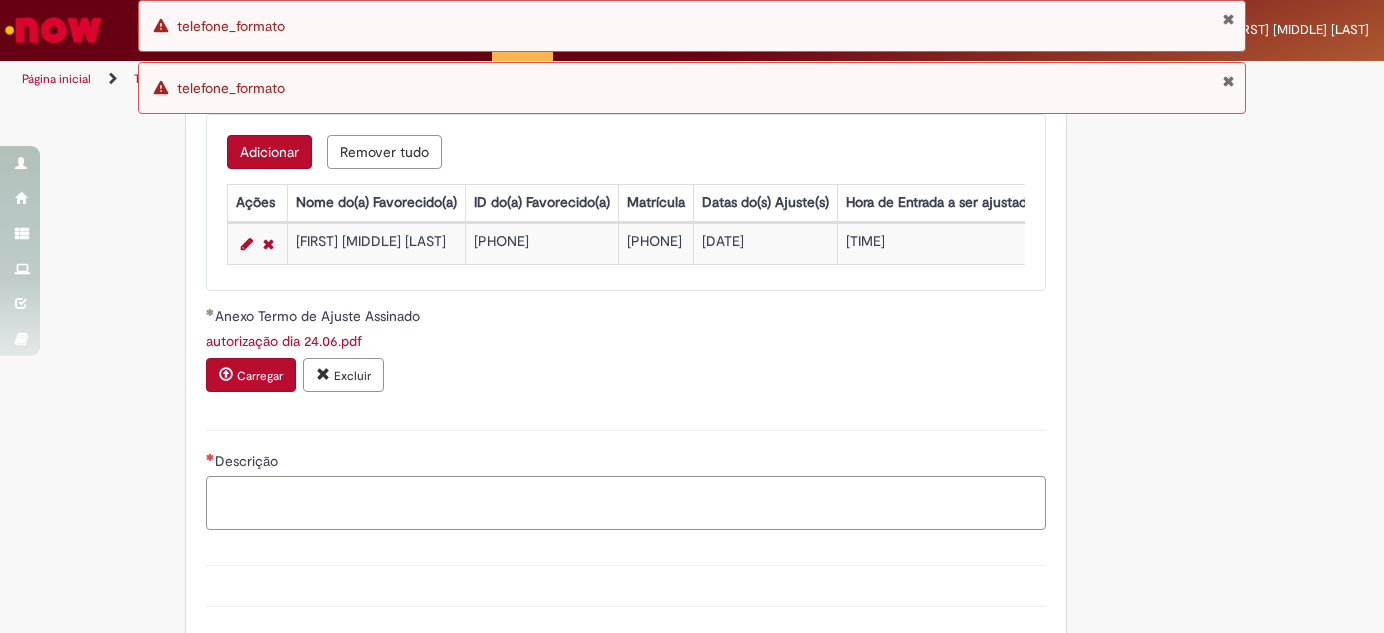 click on "Descrição" at bounding box center (626, 502) 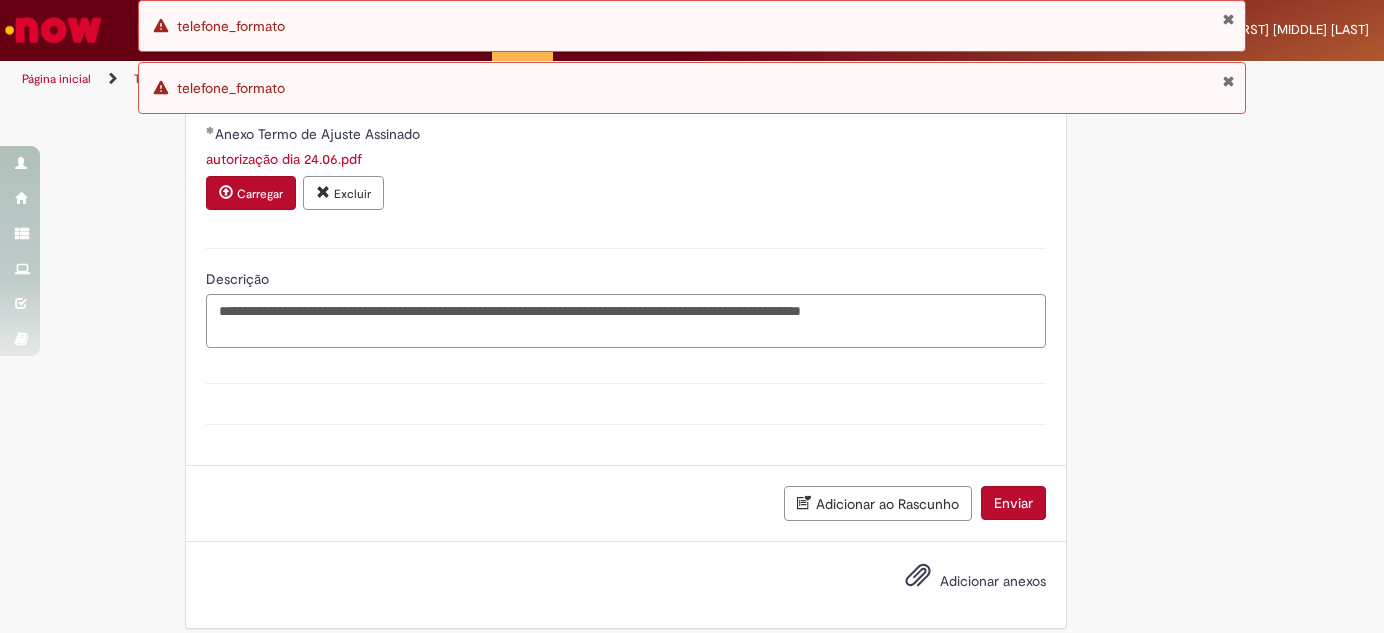 scroll, scrollTop: 2032, scrollLeft: 0, axis: vertical 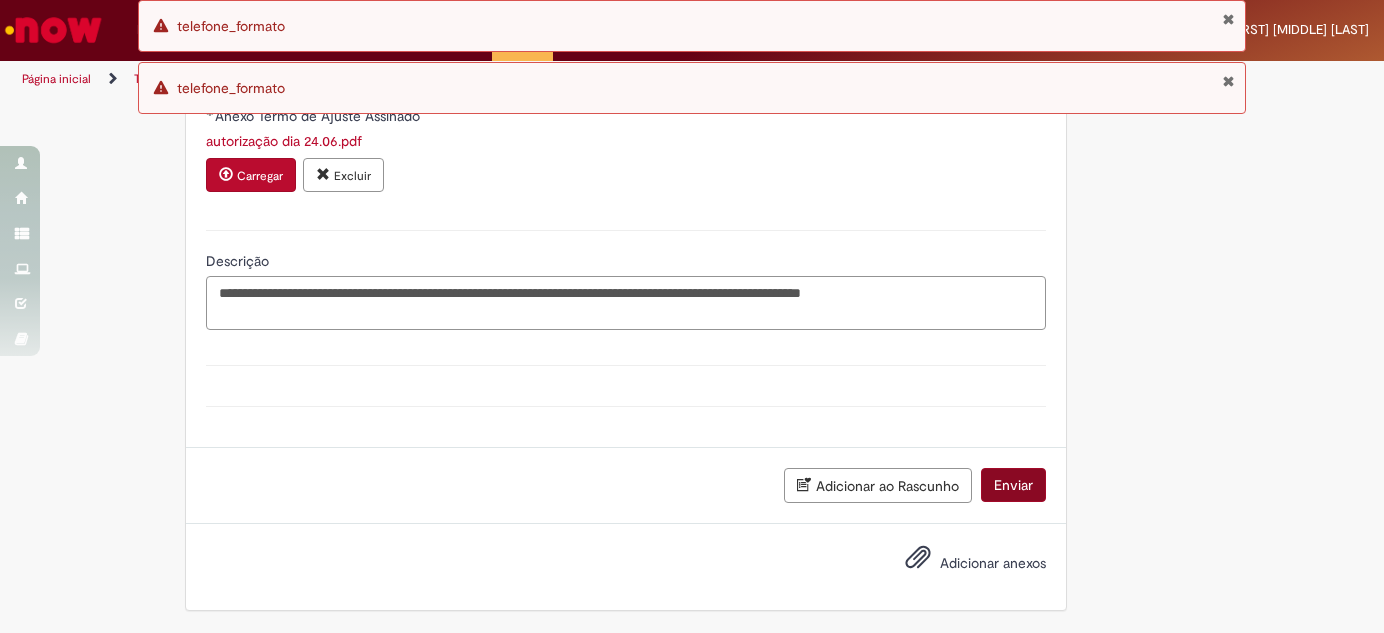 type on "**********" 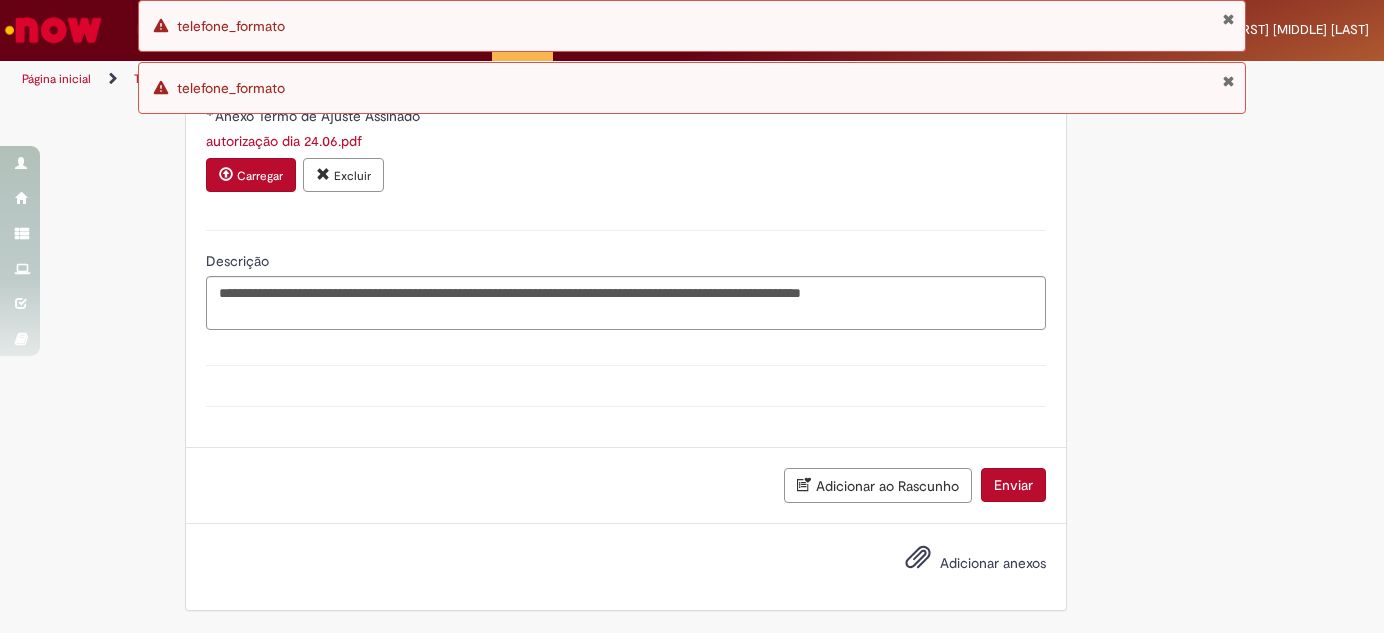 click on "Enviar" at bounding box center (1013, 485) 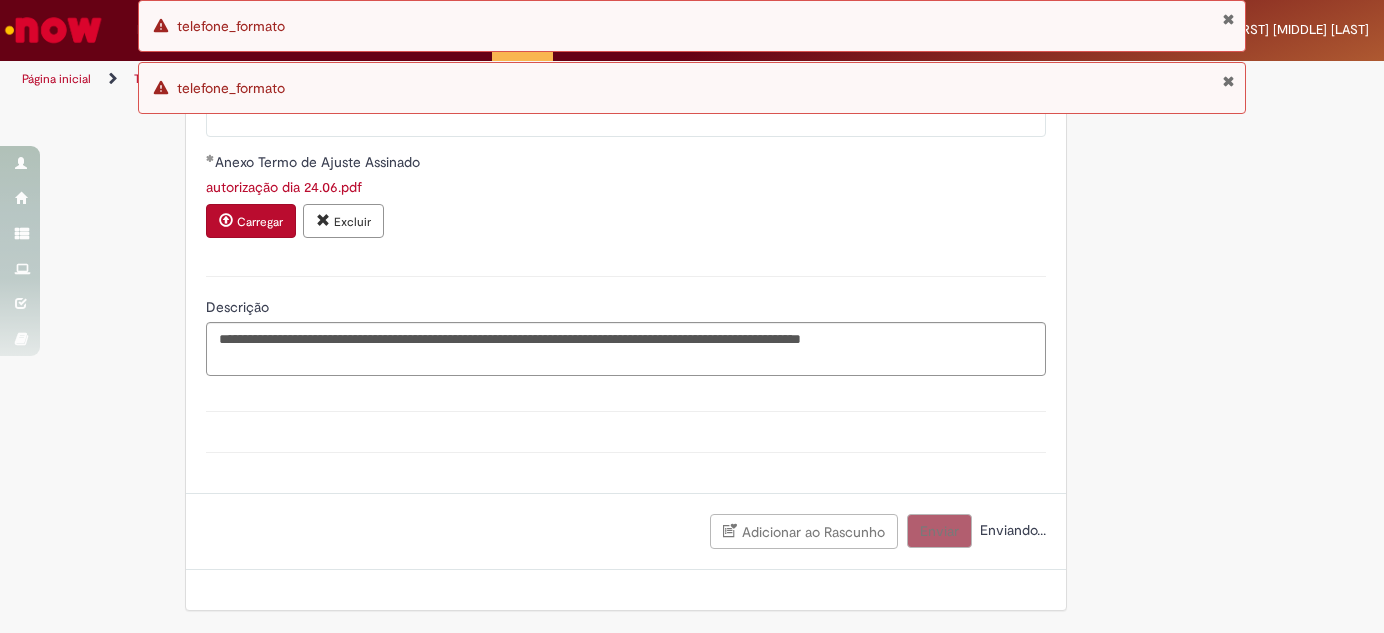 scroll, scrollTop: 1986, scrollLeft: 0, axis: vertical 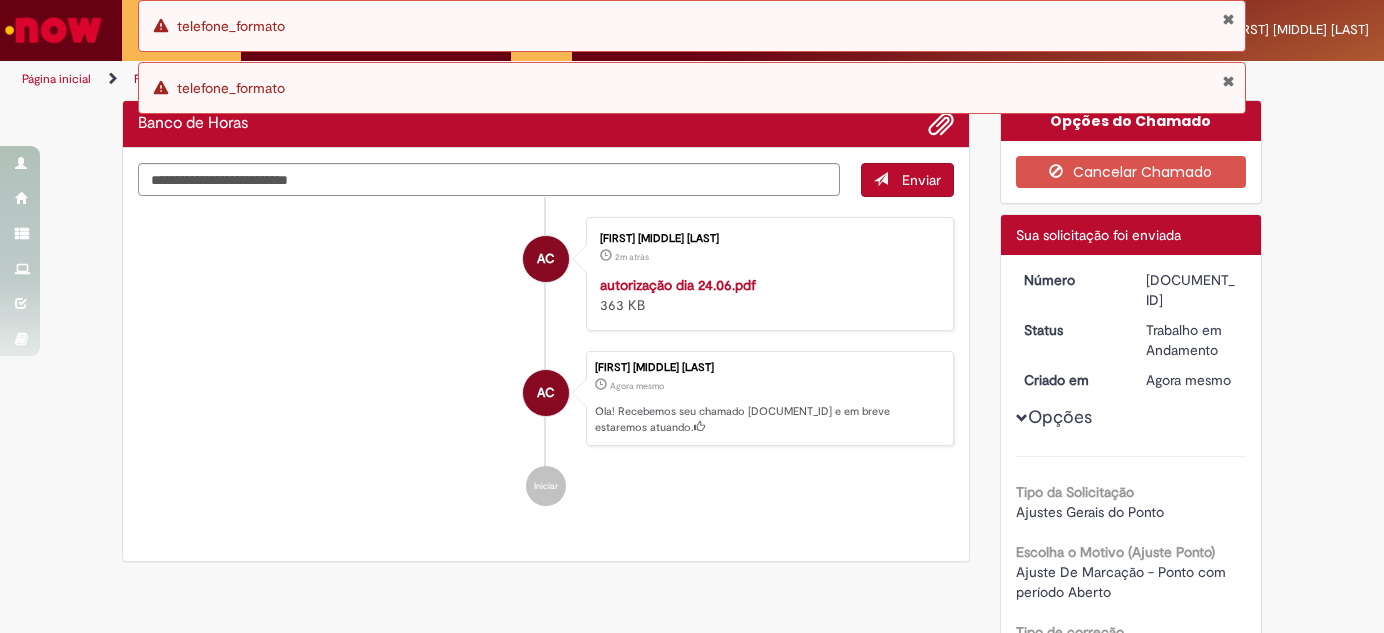 click at bounding box center [1228, 81] 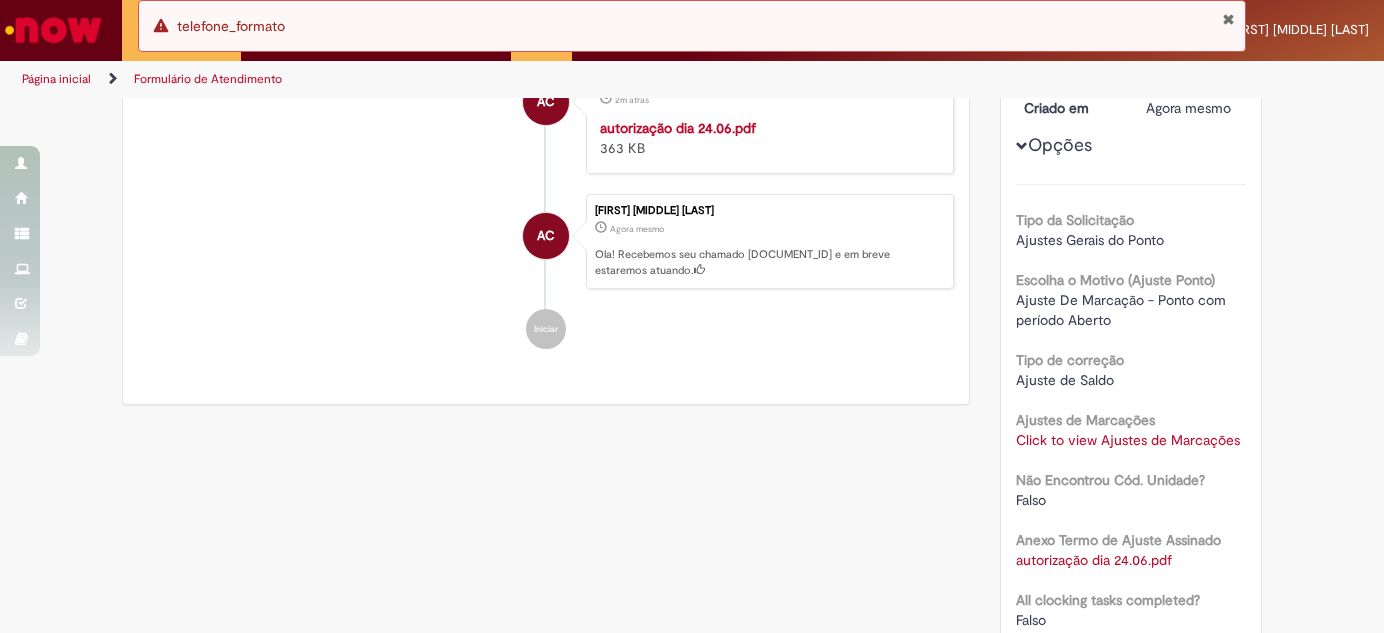 scroll, scrollTop: 90, scrollLeft: 0, axis: vertical 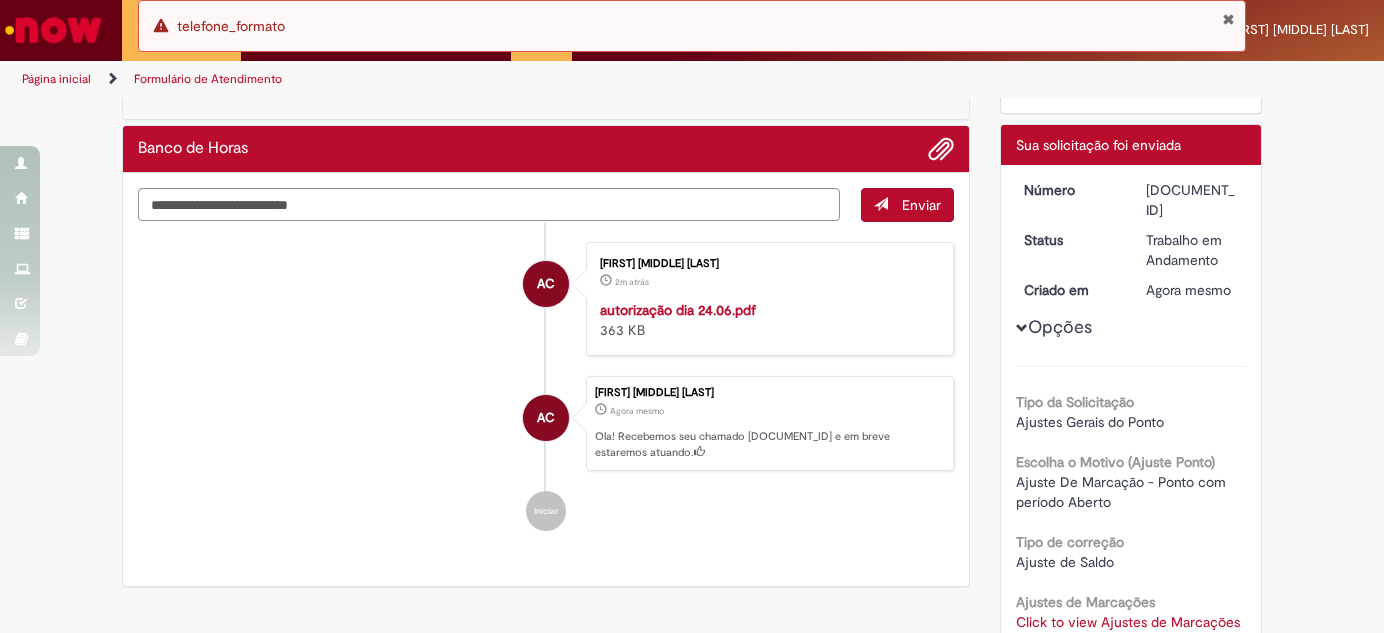 click on "autorização dia 24.06.pdf" at bounding box center (678, 310) 